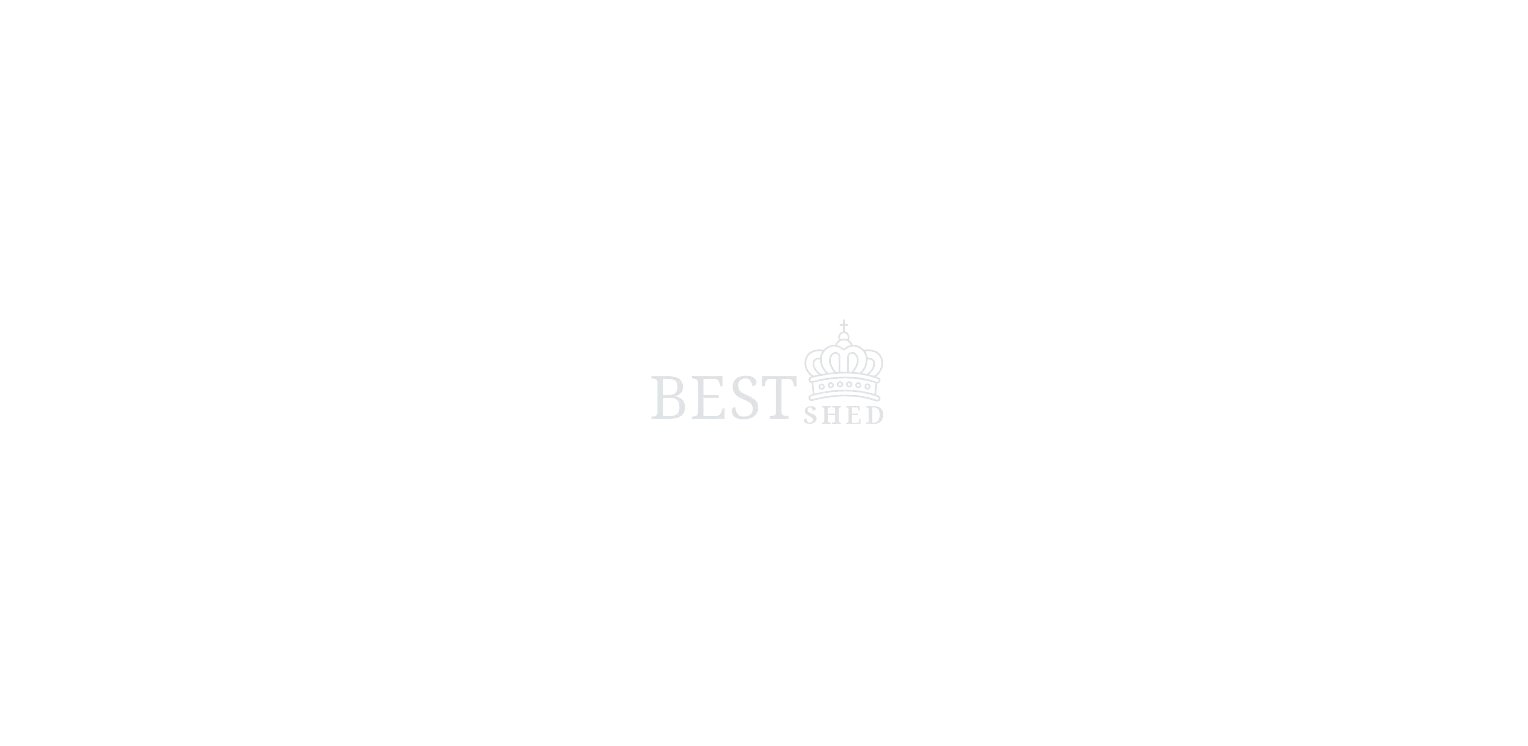 scroll, scrollTop: 0, scrollLeft: 0, axis: both 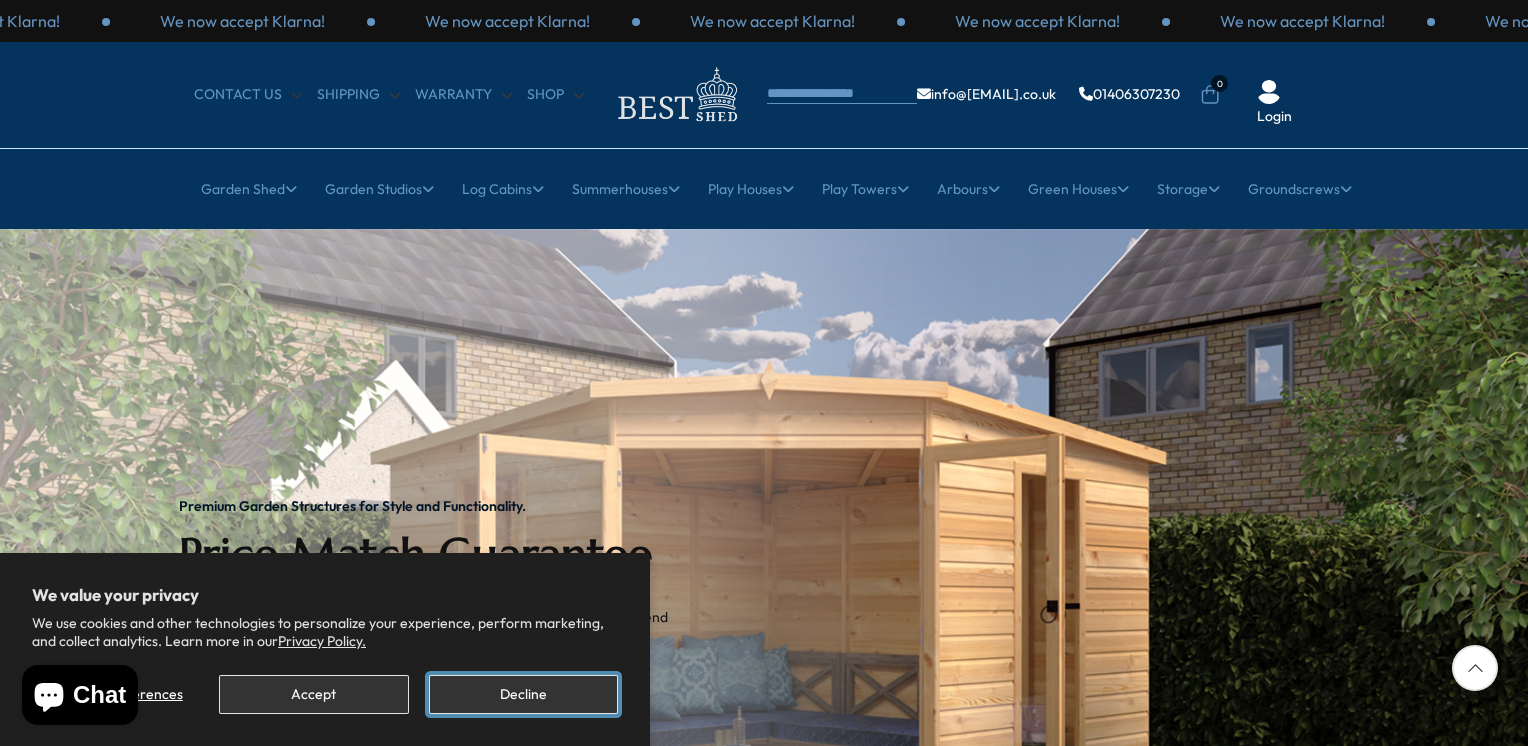 click on "Decline" at bounding box center [523, 694] 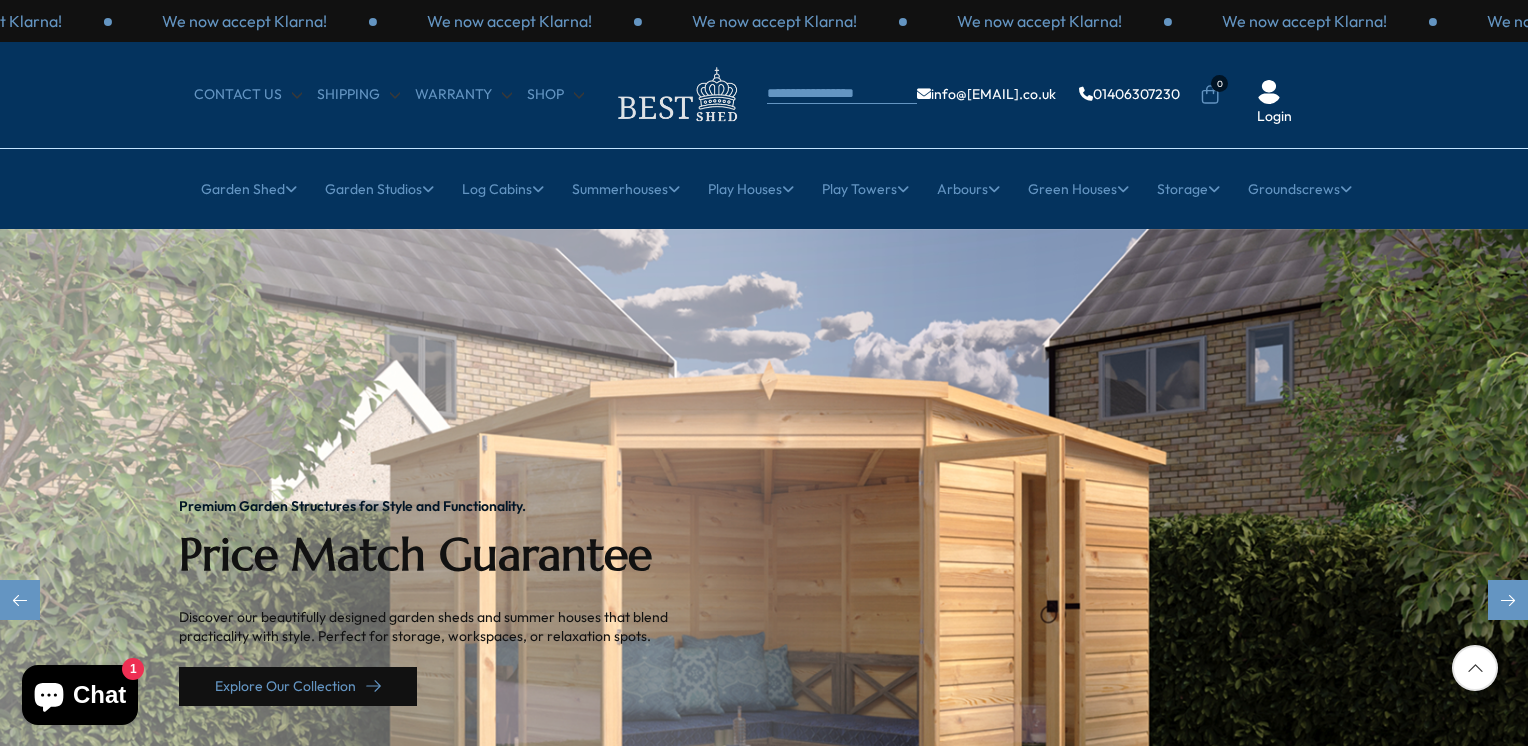 click on "Explore Our Collection" at bounding box center (298, 686) 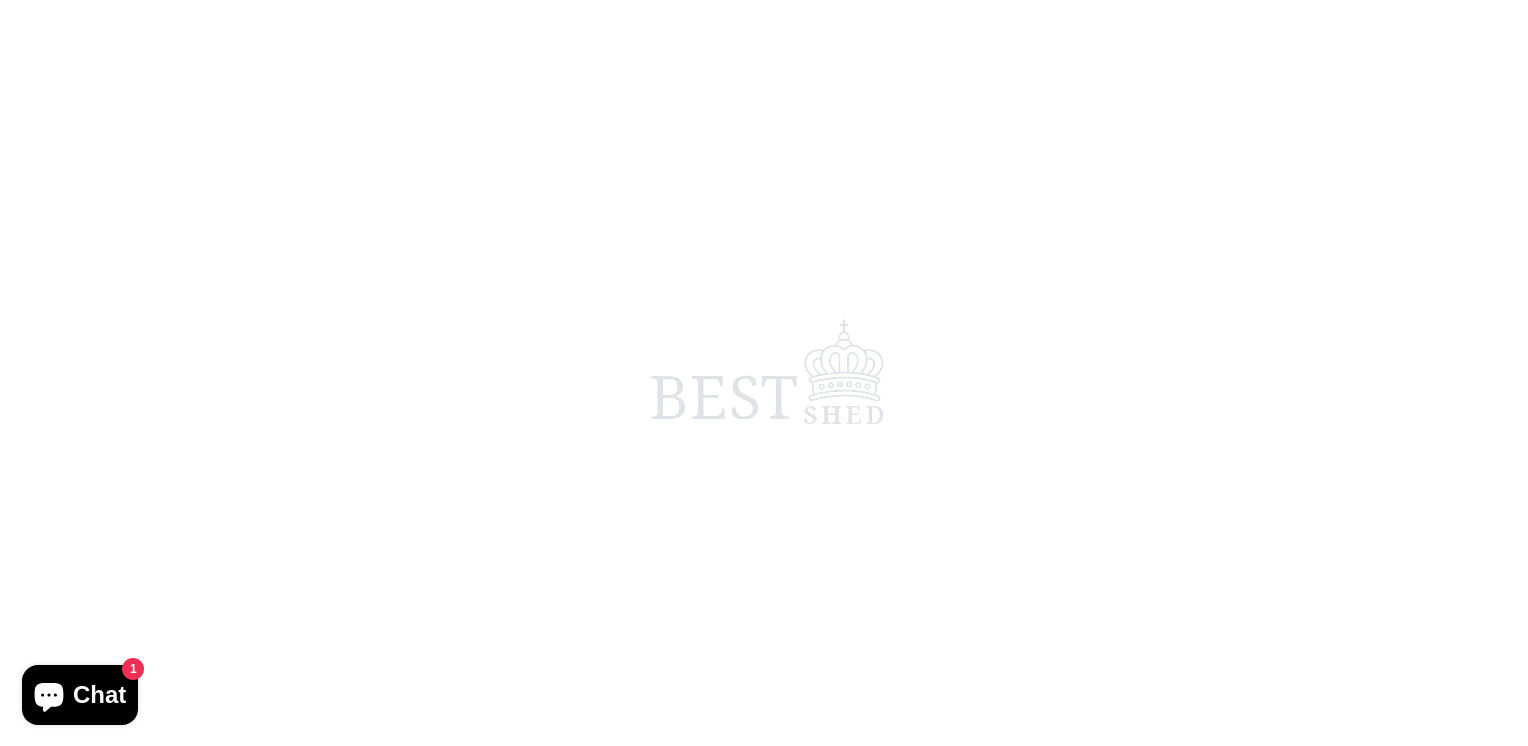 scroll, scrollTop: 0, scrollLeft: 0, axis: both 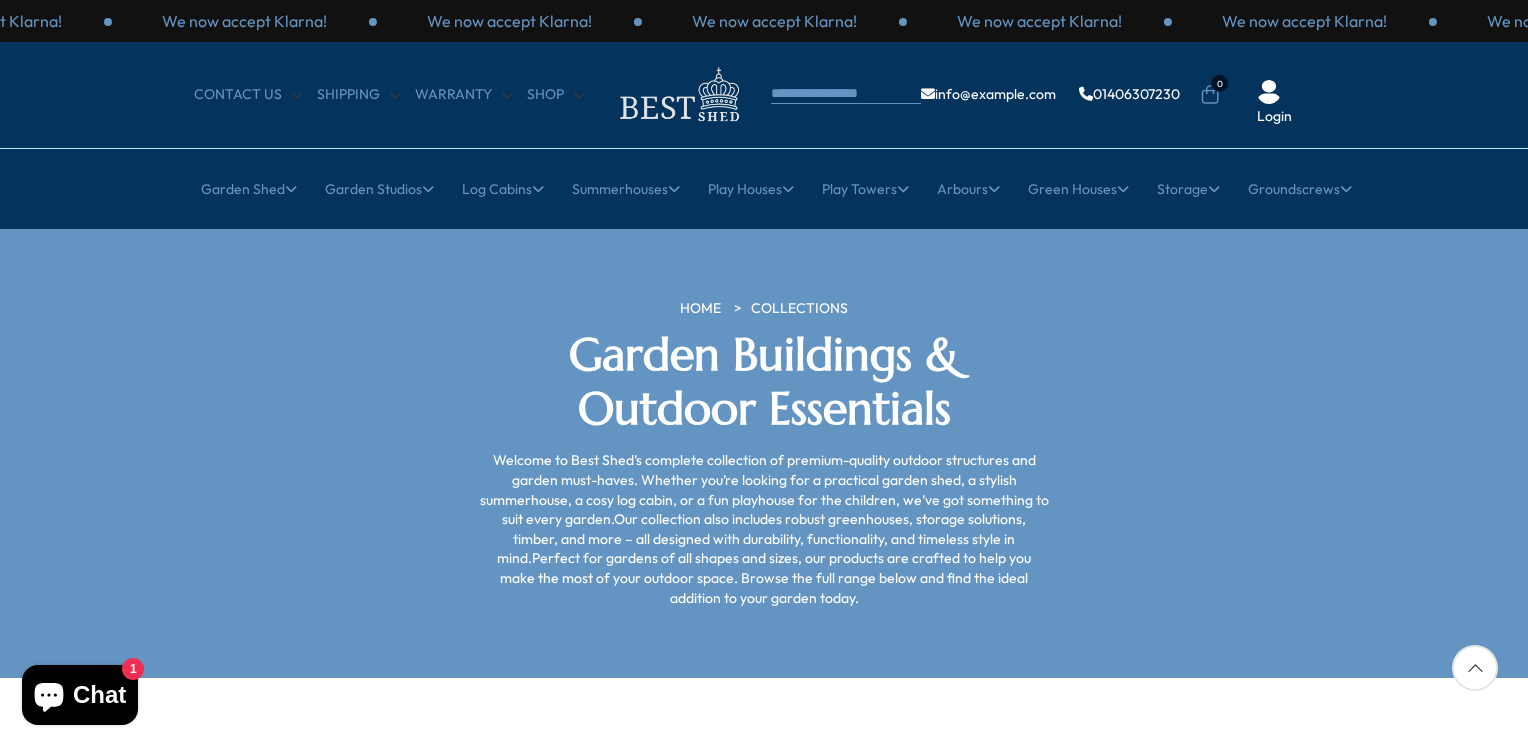 click on "Arbours
Show Products (17)
Fencing
Show Products (16)
Garden Bar
Show Products (5)
Garden Sheds
Show Products (83)" at bounding box center (764, 1526) 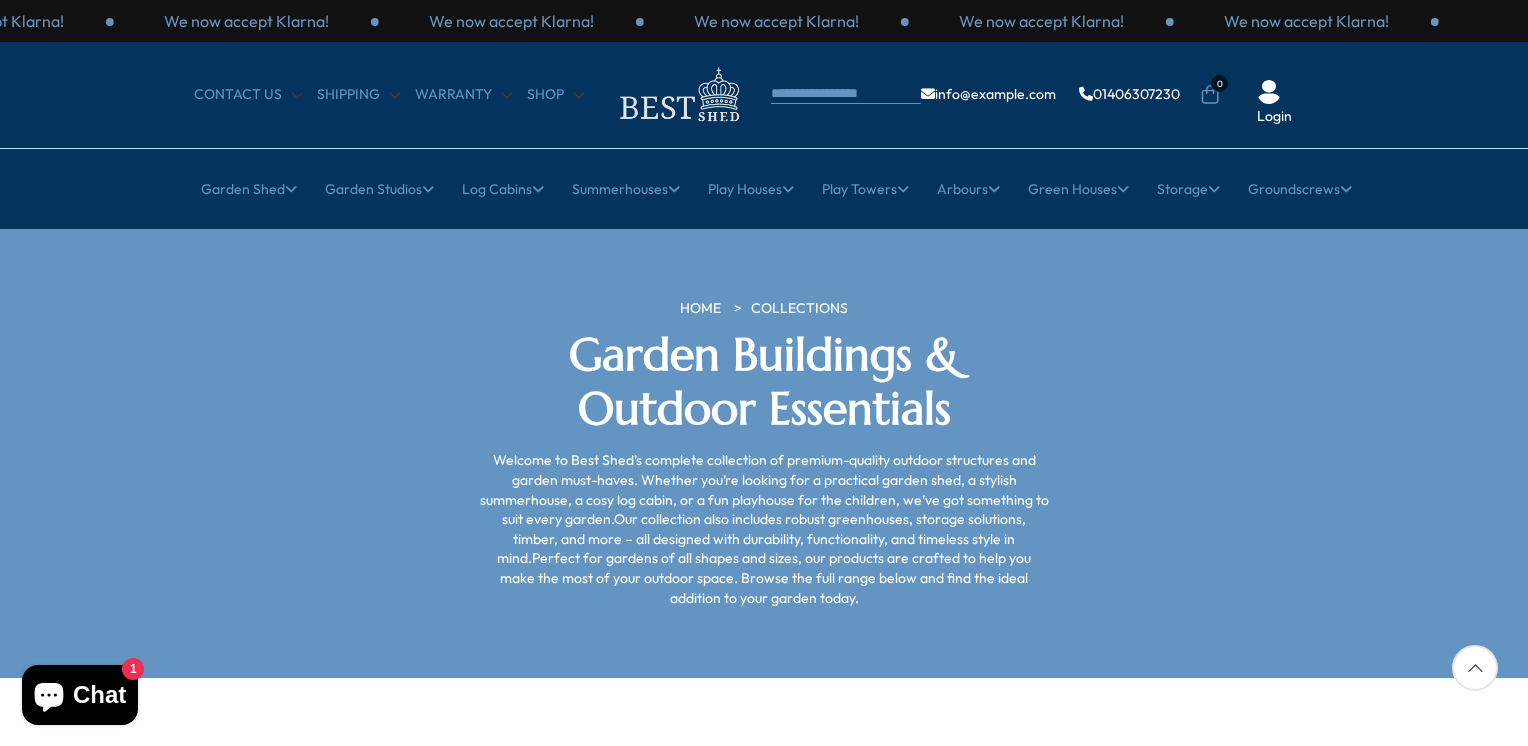 click at bounding box center (1475, 668) 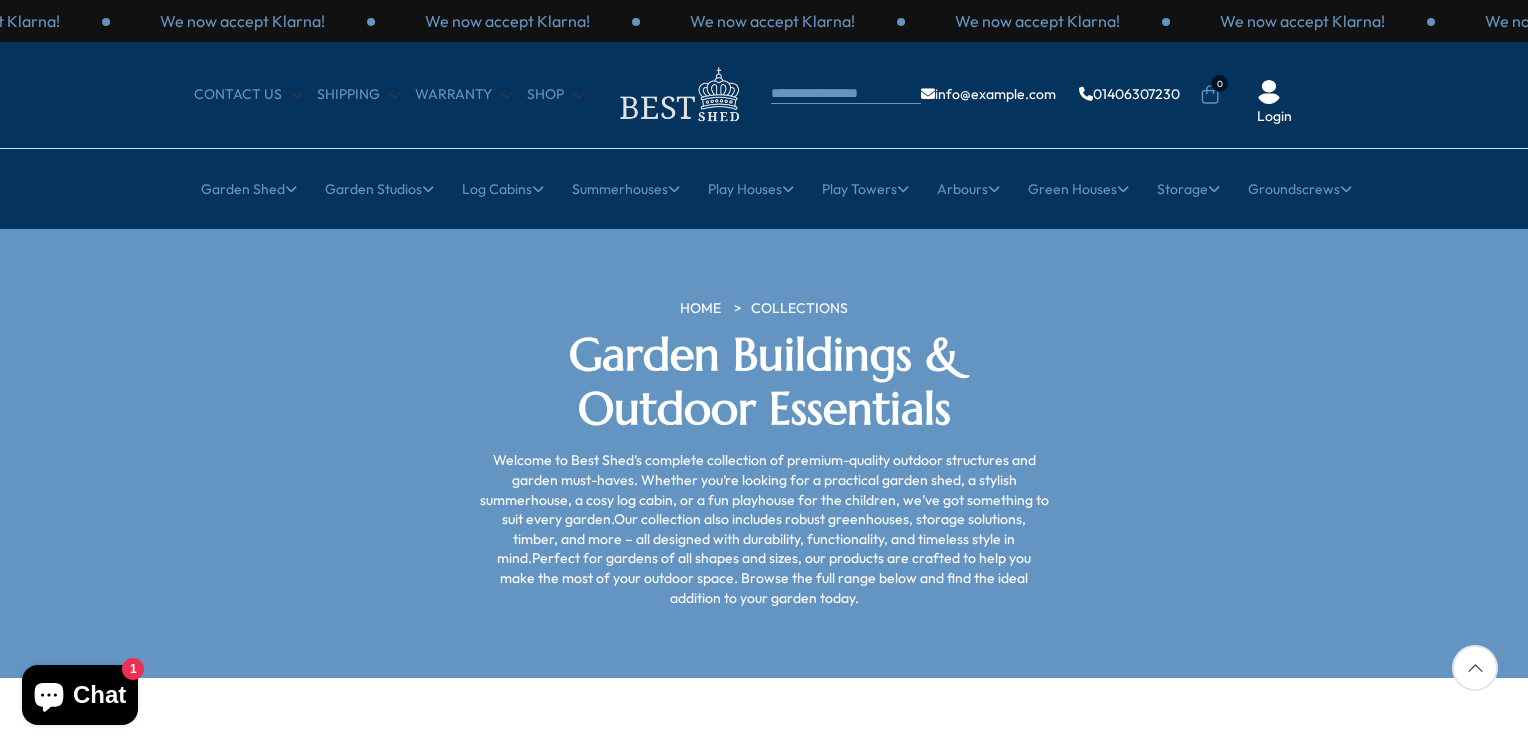 click on "We now accept Klarna!
We now accept Klarna!
We now accept Klarna!
We now accept Klarna!
We now accept Klarna!
We now accept Klarna!
We now accept Klarna!
We now accept Klarna!
We now accept Klarna!
CONTACT US
Shipping Shop" at bounding box center [764, 1590] 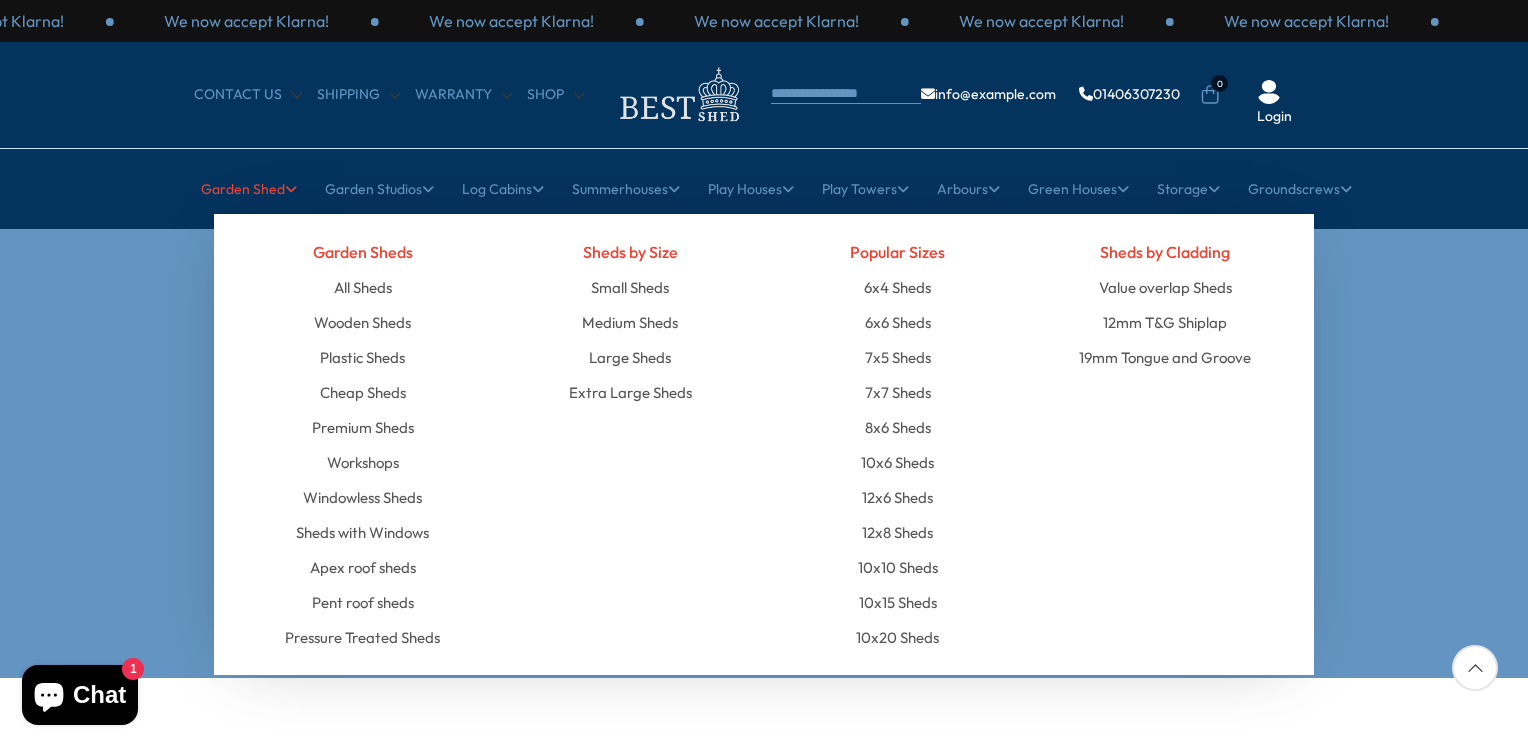 click on "Garden Shed" at bounding box center (249, 189) 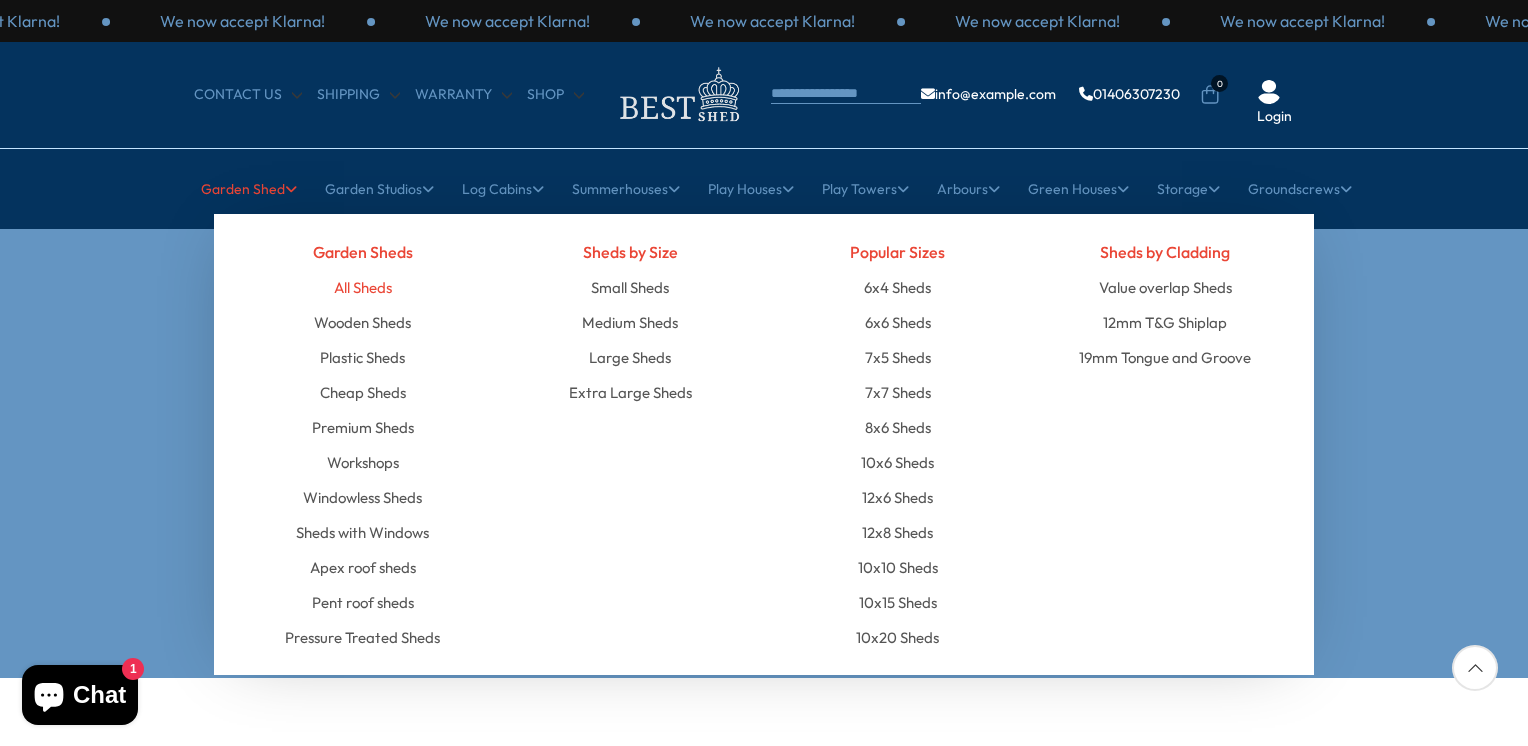 click on "All Sheds" at bounding box center (363, 287) 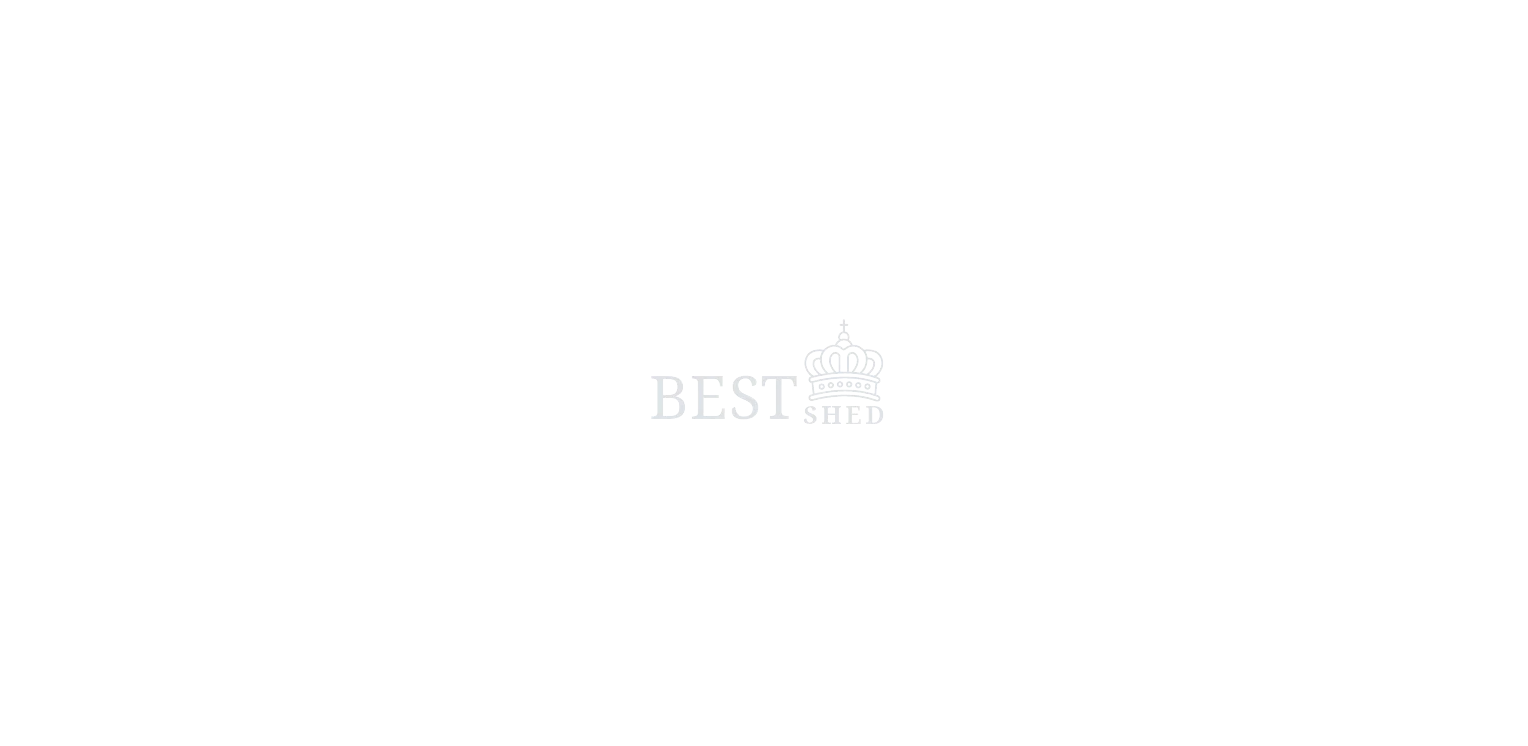 scroll, scrollTop: 0, scrollLeft: 0, axis: both 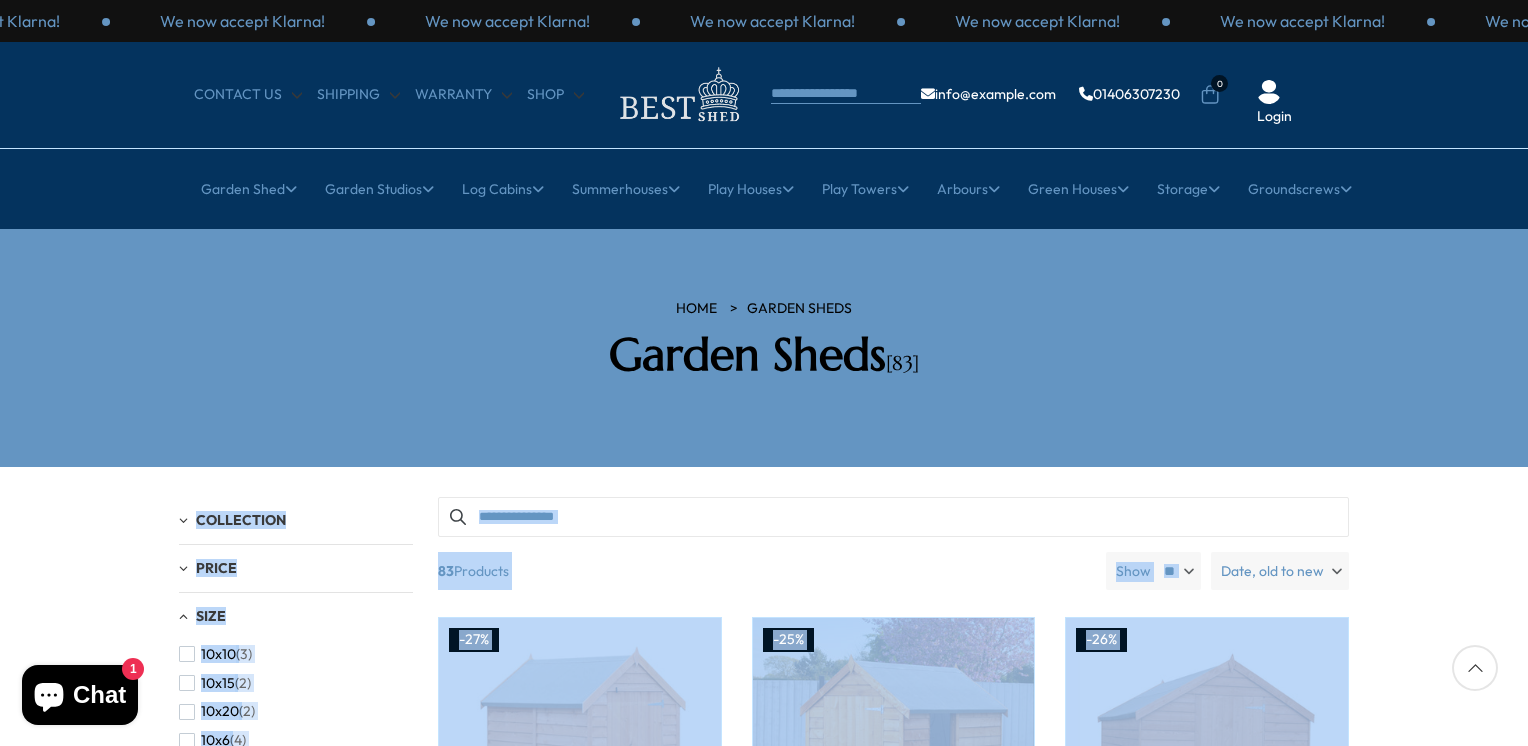 drag, startPoint x: 1527, startPoint y: 443, endPoint x: 1514, endPoint y: 540, distance: 97.867256 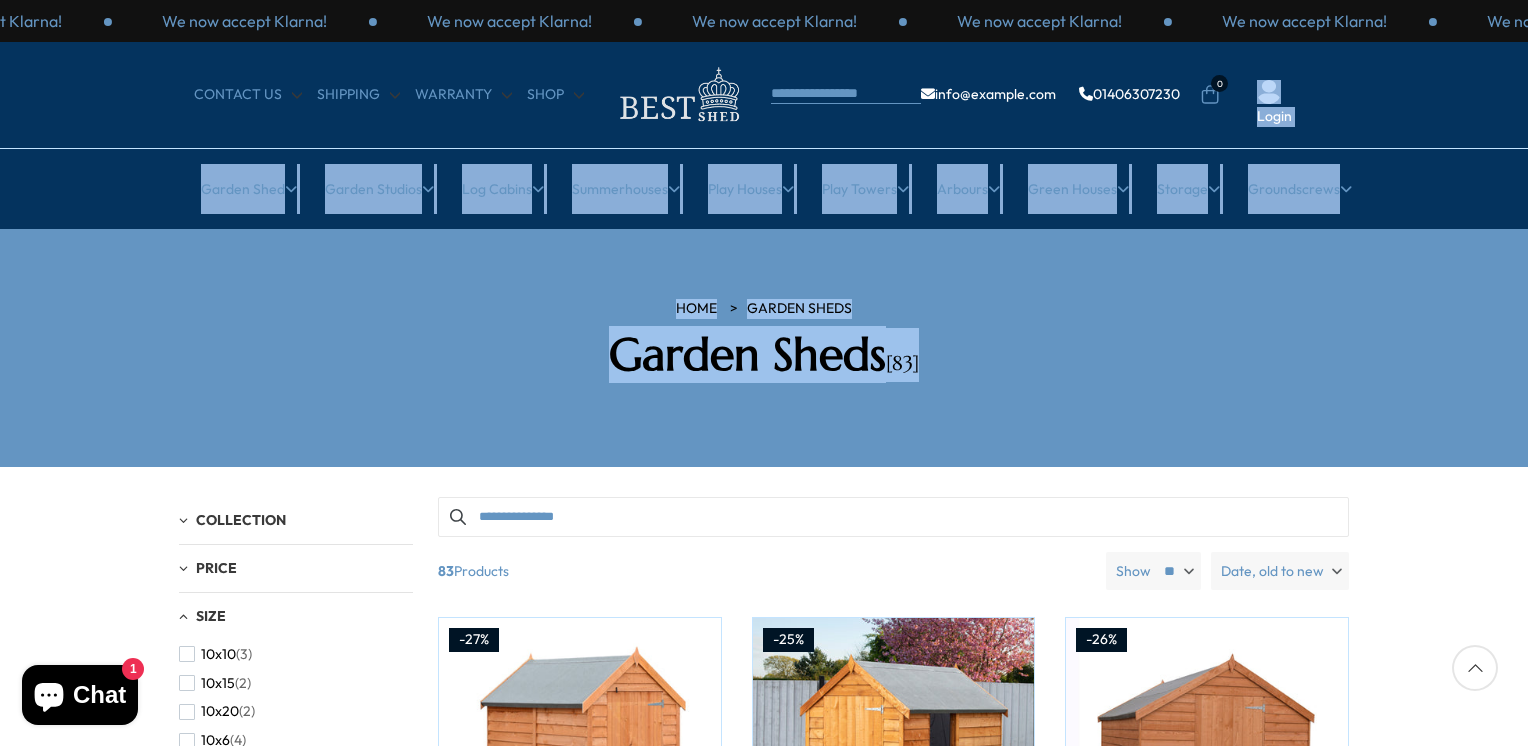 drag, startPoint x: 1527, startPoint y: 53, endPoint x: 1513, endPoint y: 323, distance: 270.36273 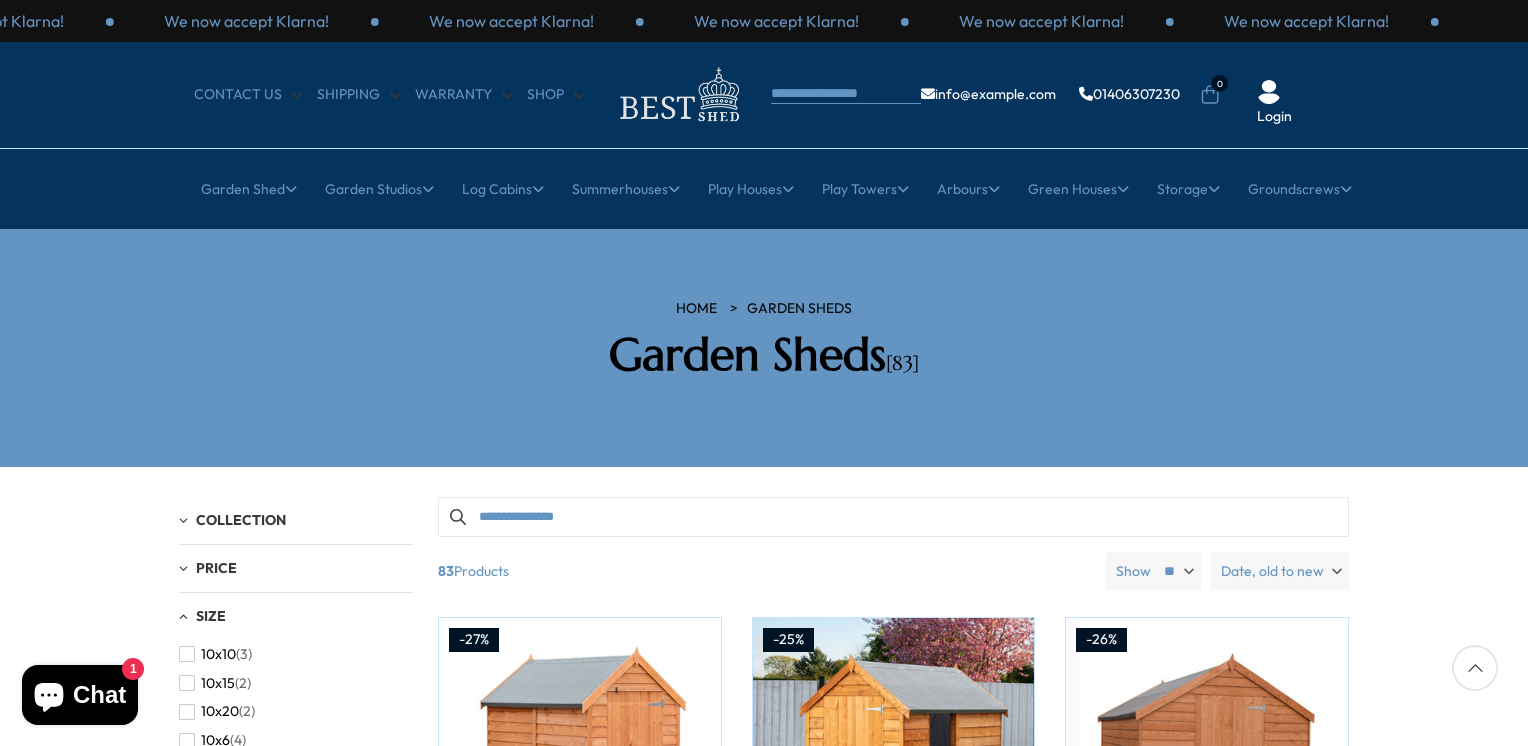 click on "Filters
83  products viewed" at bounding box center [764, 1445] 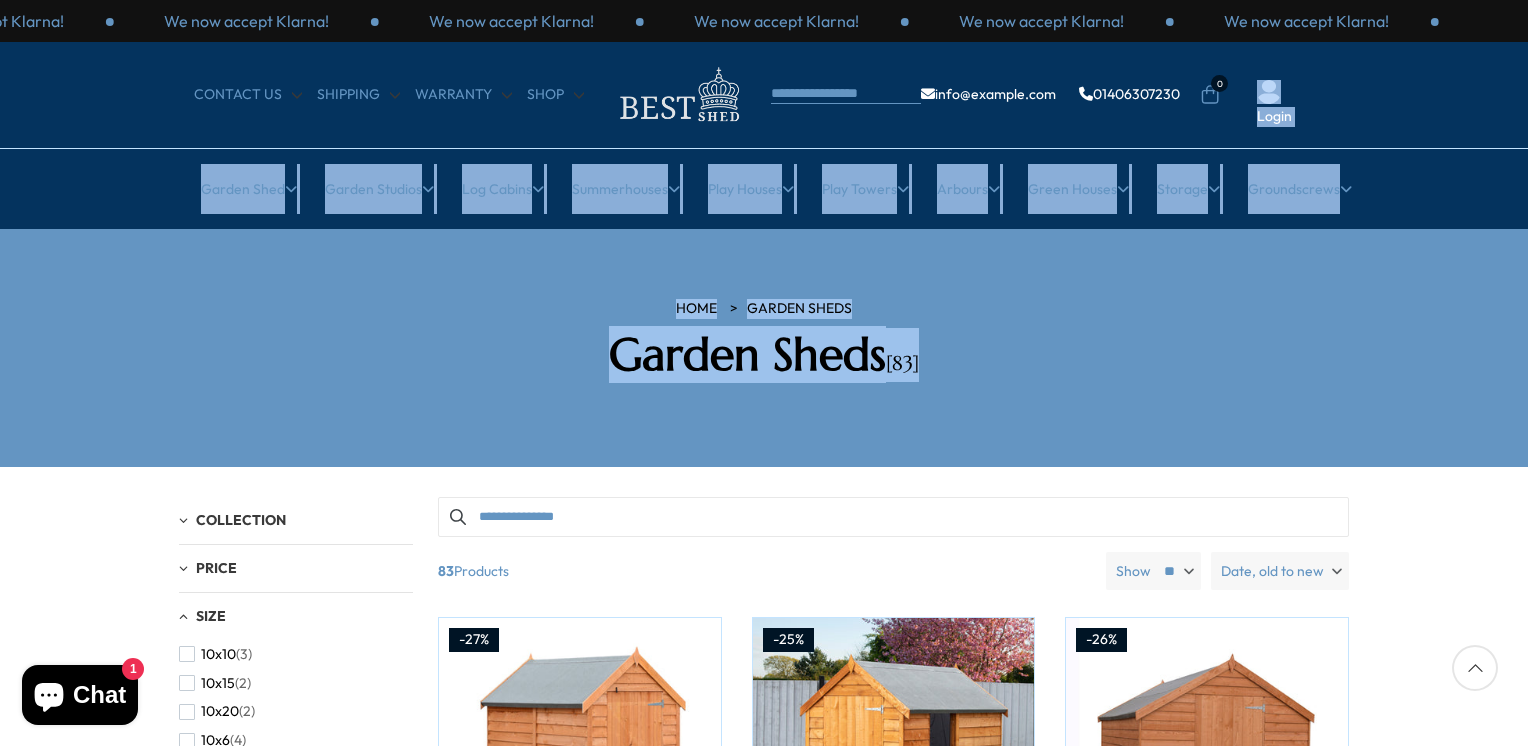 drag, startPoint x: 1520, startPoint y: 134, endPoint x: 1476, endPoint y: 466, distance: 334.90298 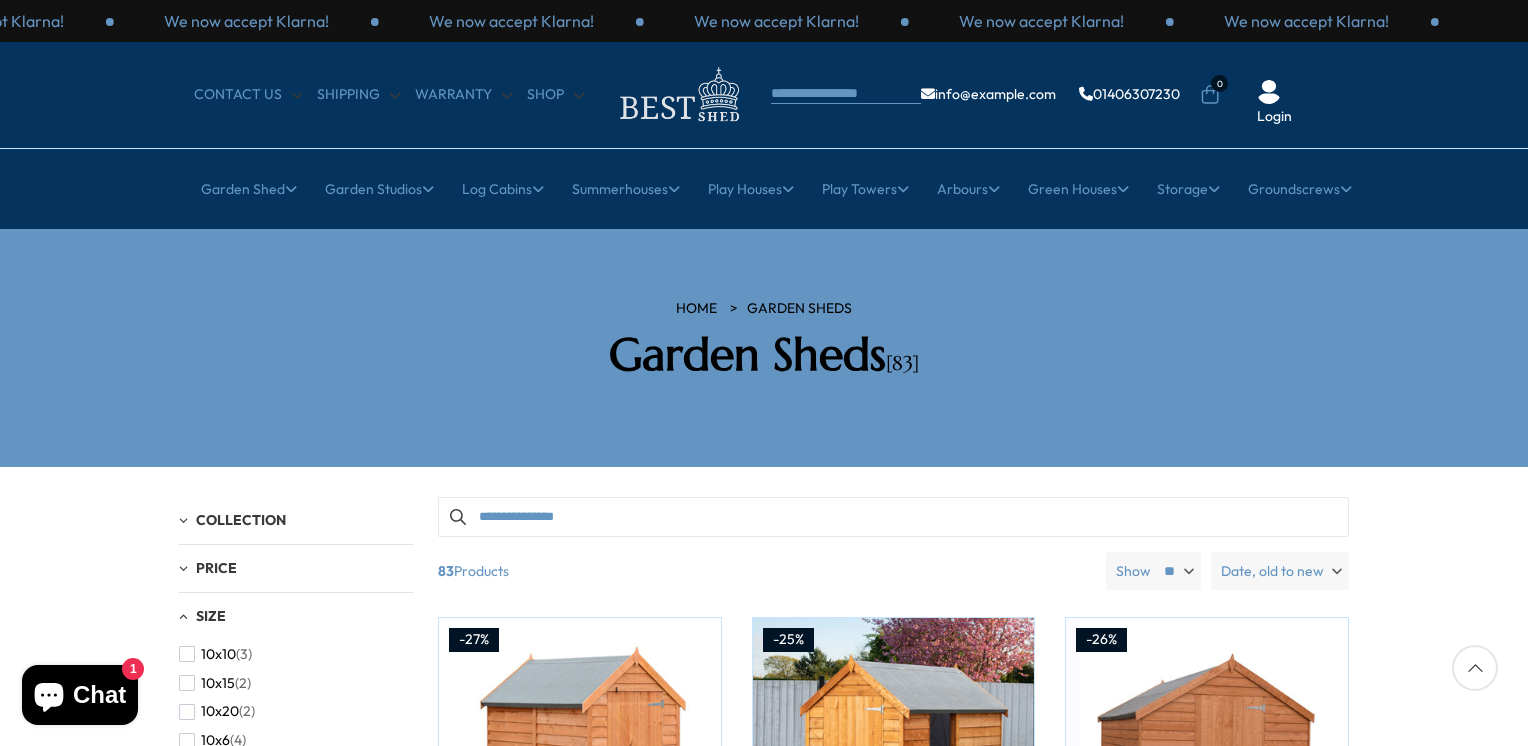 click on "Filter By
83  Products
Show
** ** **
Date, old to new
Price, low to high
Price, high to low
Best Selling
Date, new to old
Date, old to new
-27%" at bounding box center [881, 1460] 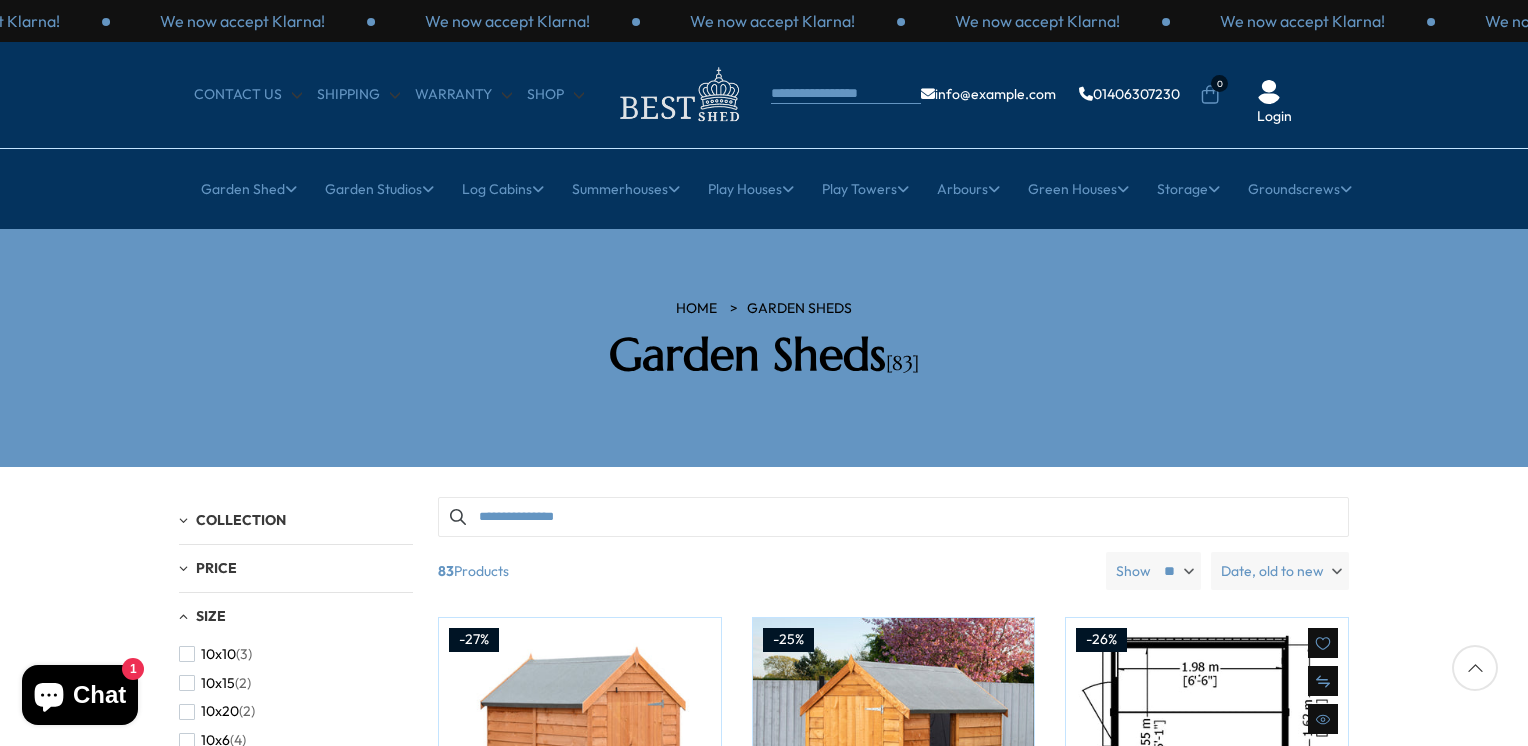 click at bounding box center (1207, 759) 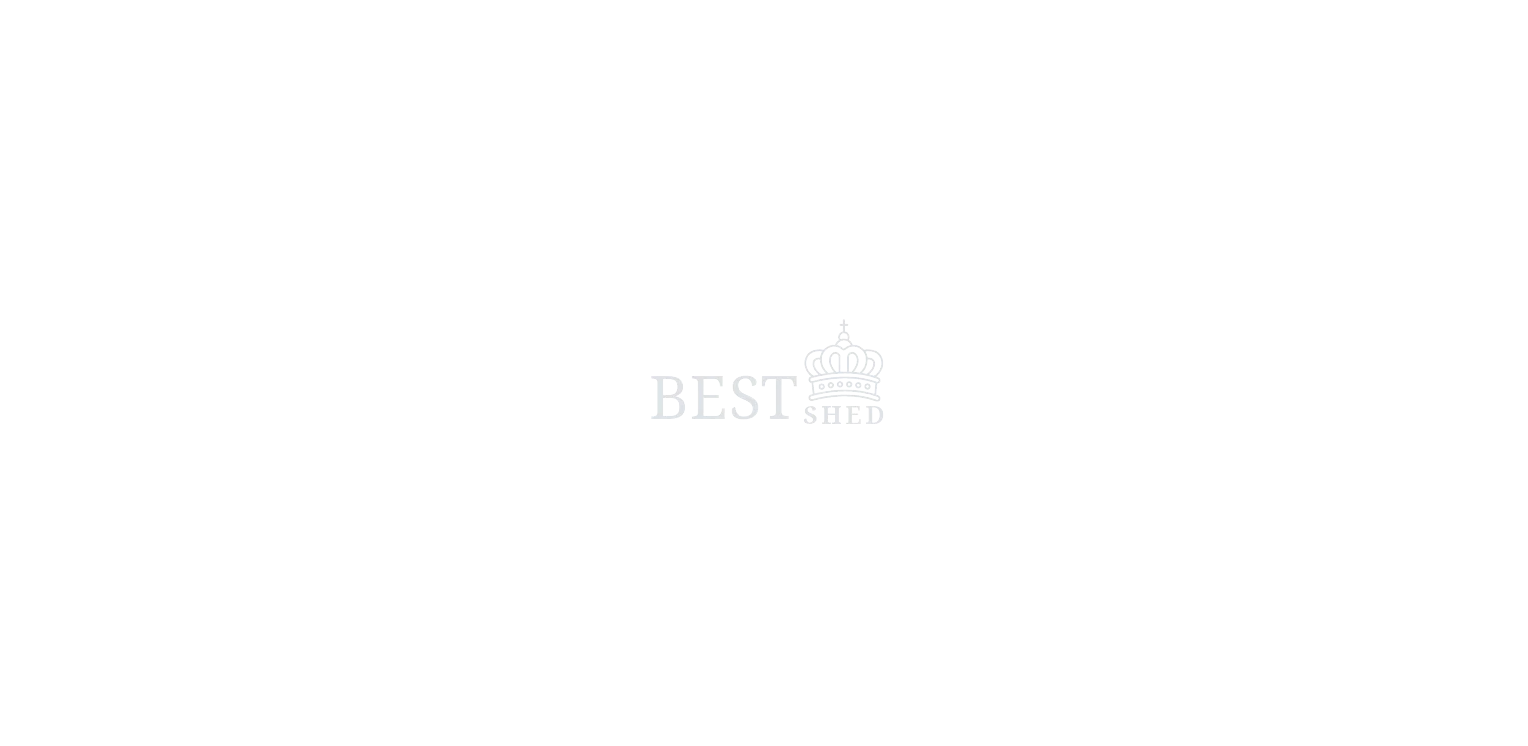scroll, scrollTop: 0, scrollLeft: 0, axis: both 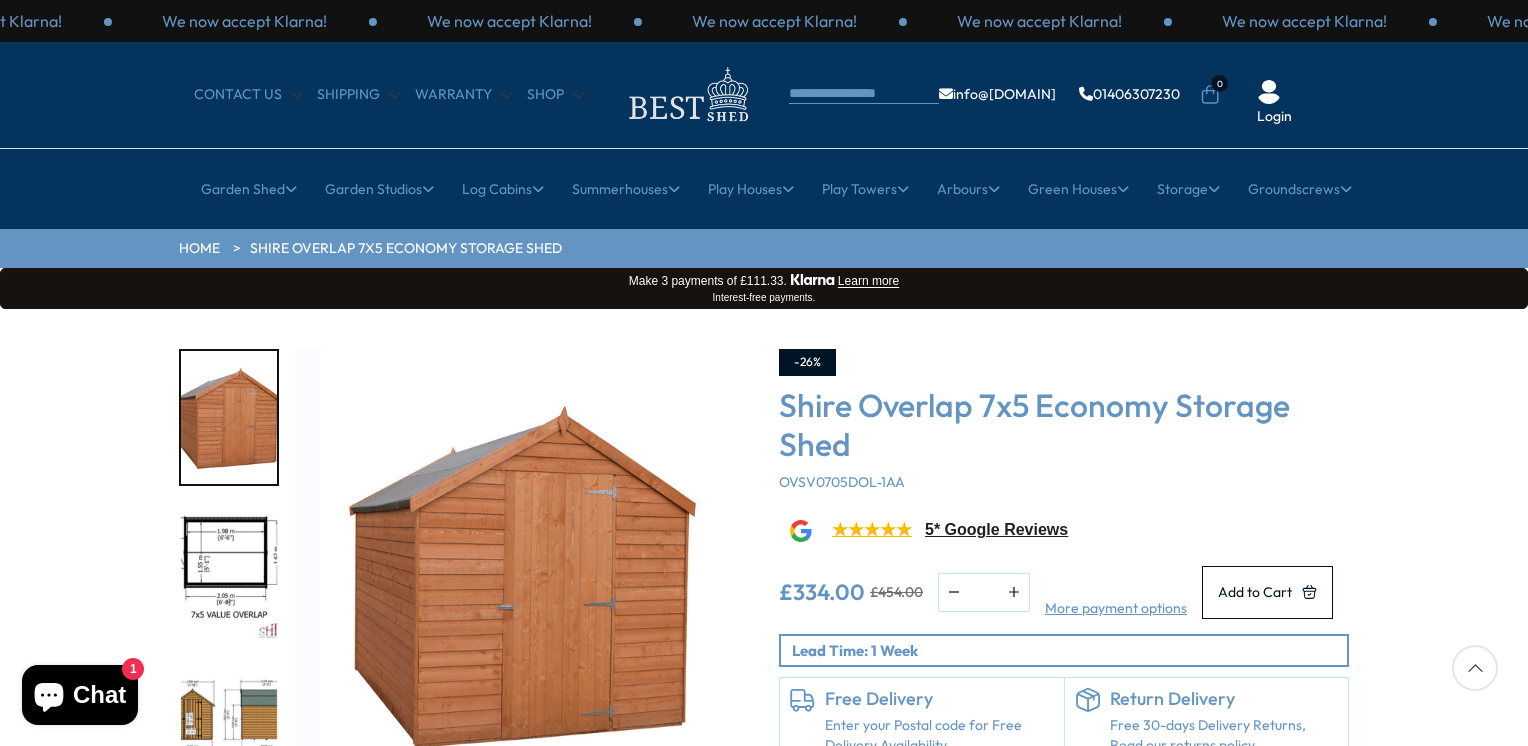 click on "Click To Expand
Click To Expand
Click To Expand
Click To Expand
Click To Expand
Click To Expand
Click To Expand" at bounding box center (764, 611) 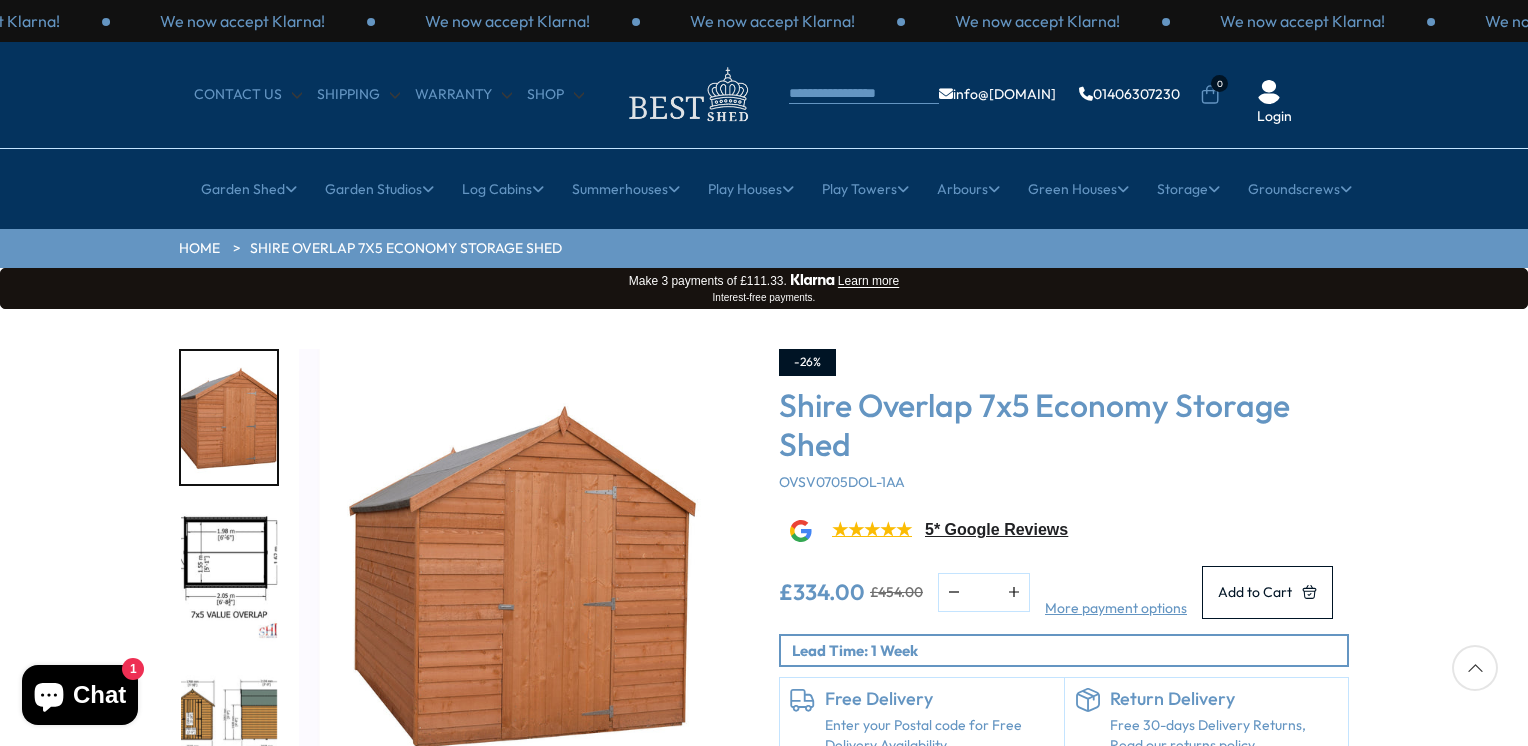 click on "Click To Expand
Click To Expand
Click To Expand
Click To Expand
Click To Expand
Click To Expand
Click To Expand" at bounding box center [764, 611] 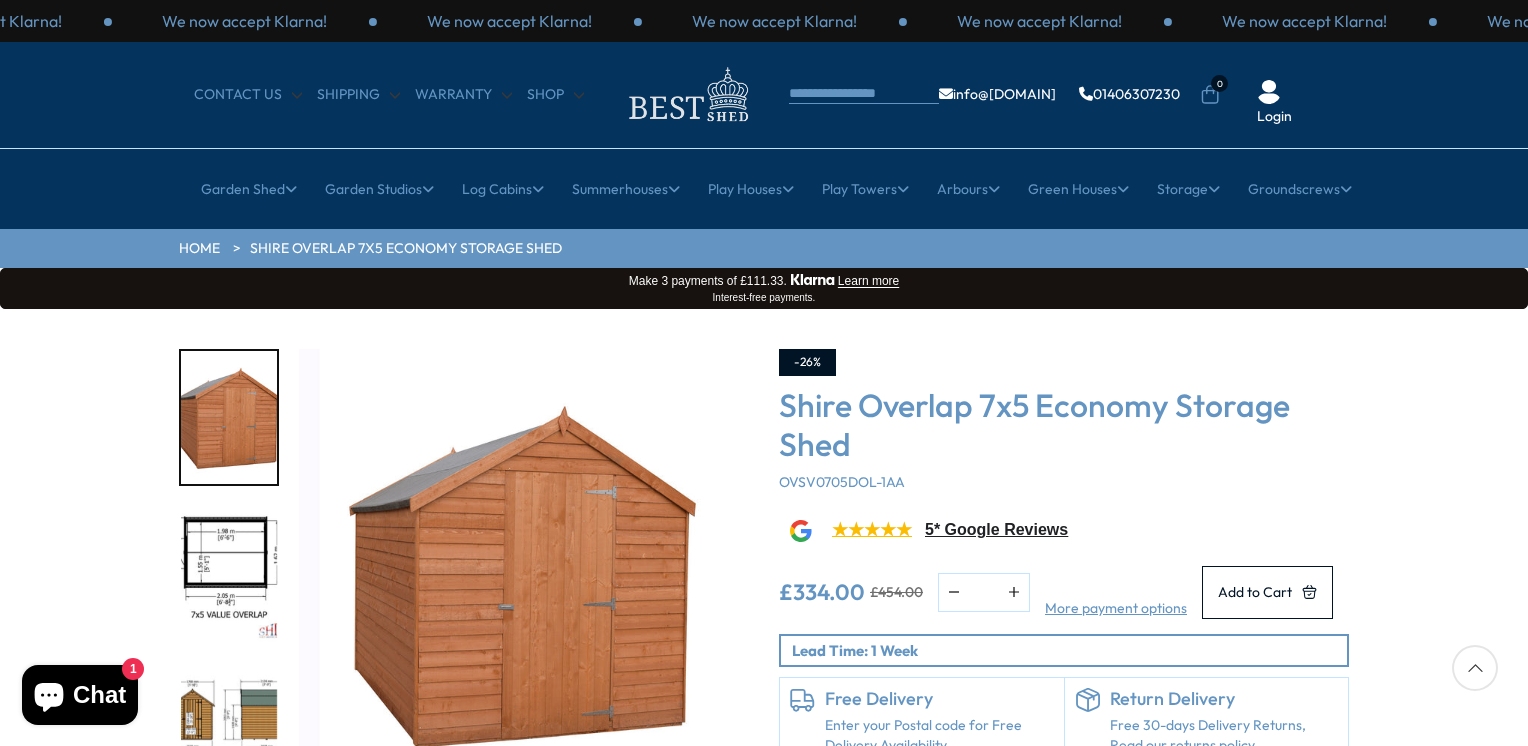 click on "-26%" at bounding box center [1064, 362] 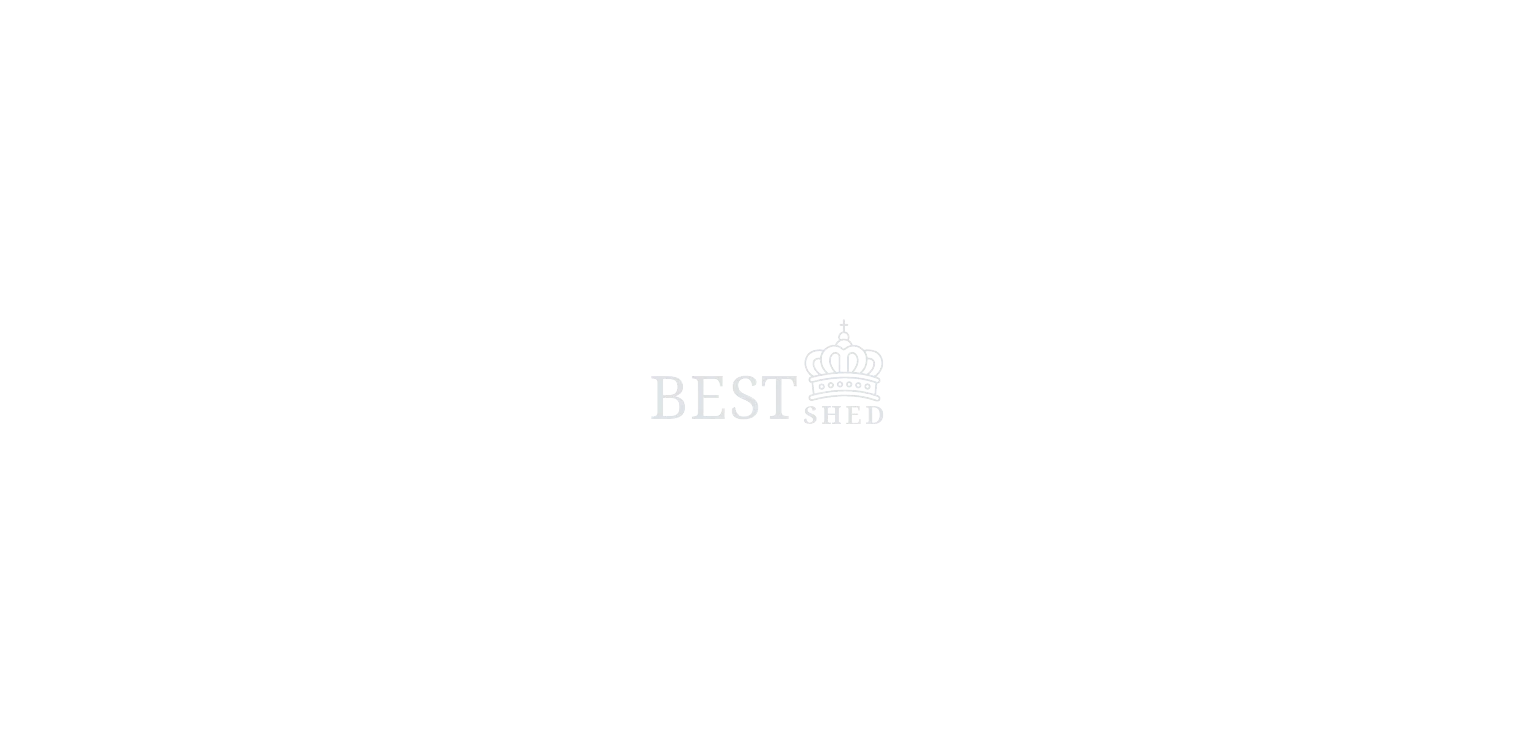 scroll, scrollTop: 0, scrollLeft: 0, axis: both 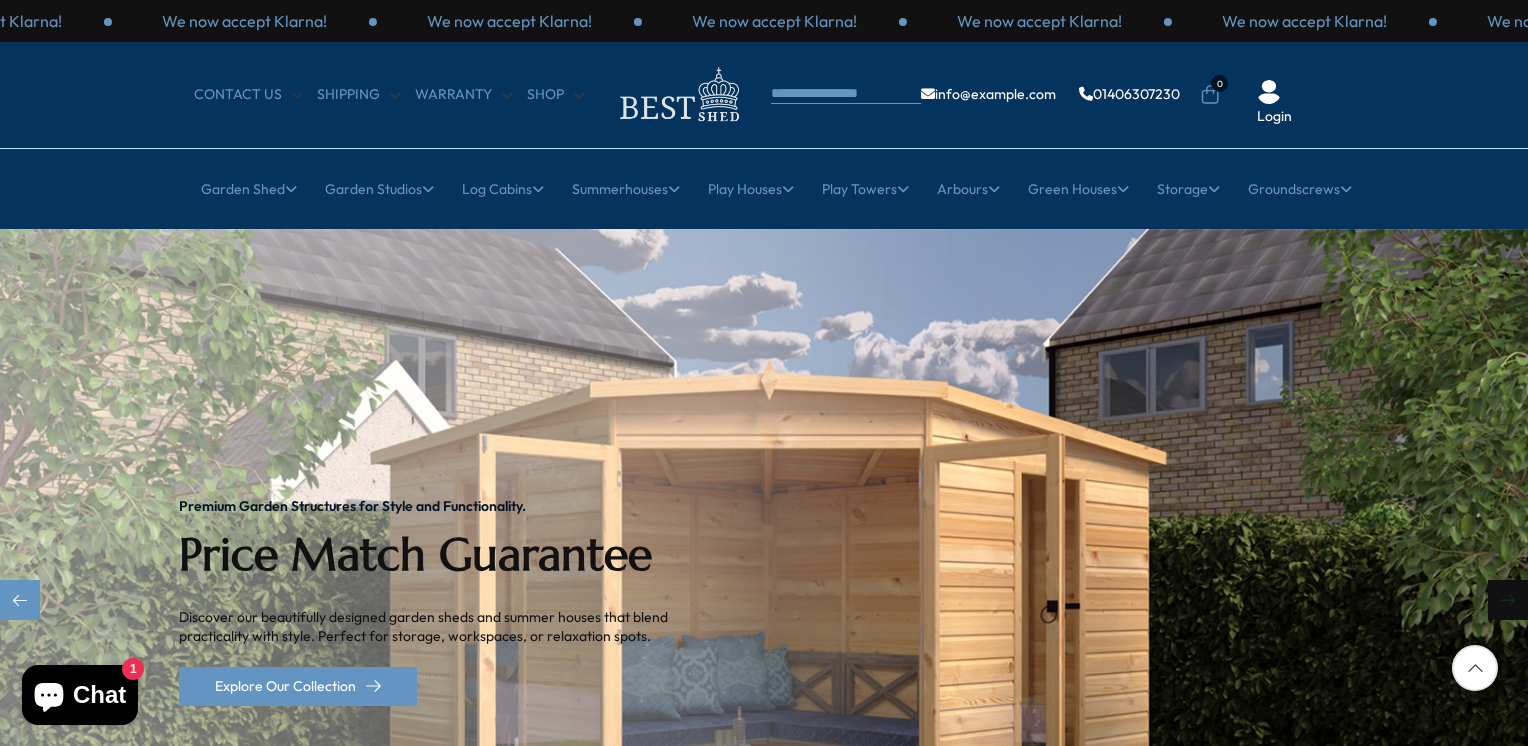 click at bounding box center [1508, 600] 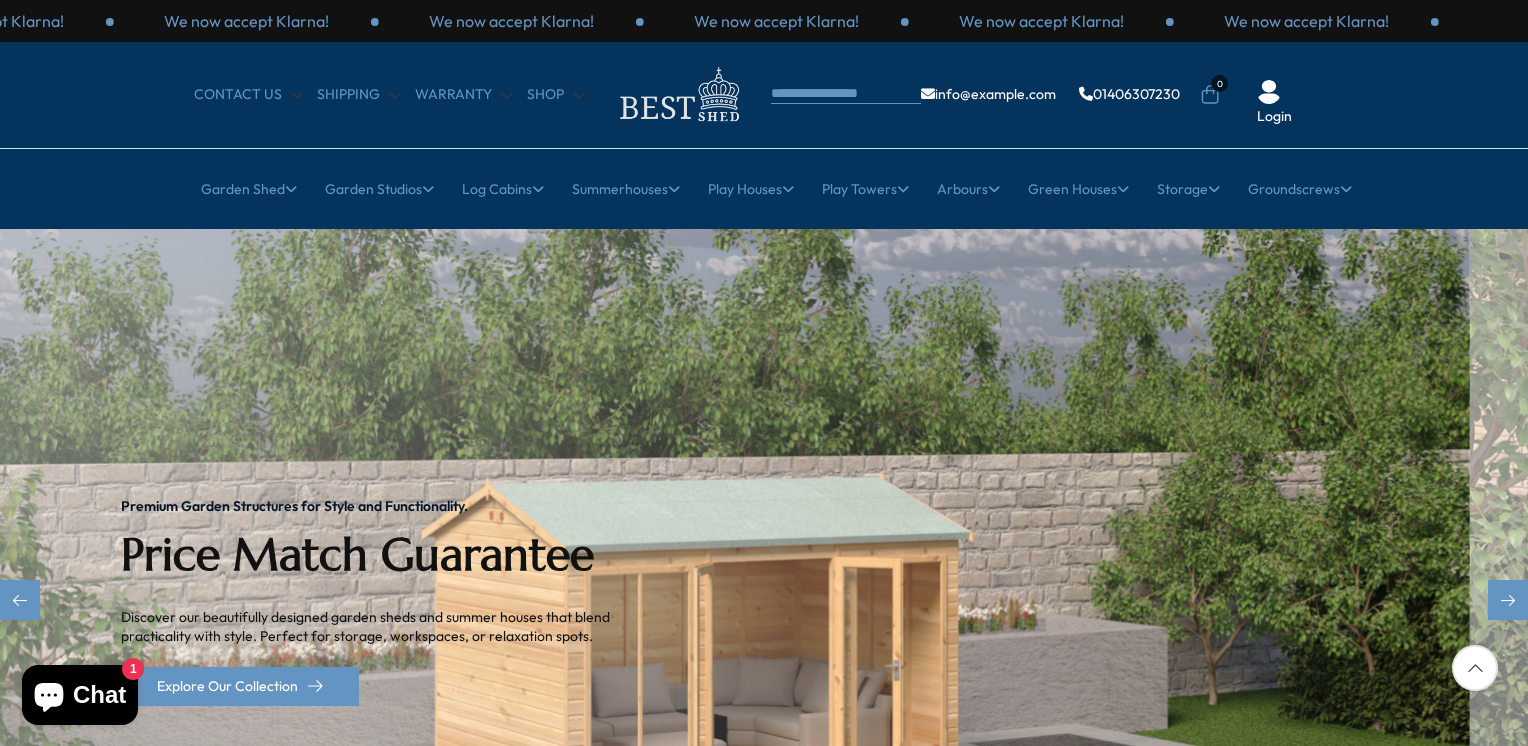 click on "We now accept Klarna!
We now accept Klarna!
We now accept Klarna!
We now accept Klarna!
We now accept Klarna!
We now accept Klarna!
We now accept Klarna!
We now accept Klarna!
We now accept Klarna!
CONTACT US
Shipping Shop" at bounding box center [764, 3610] 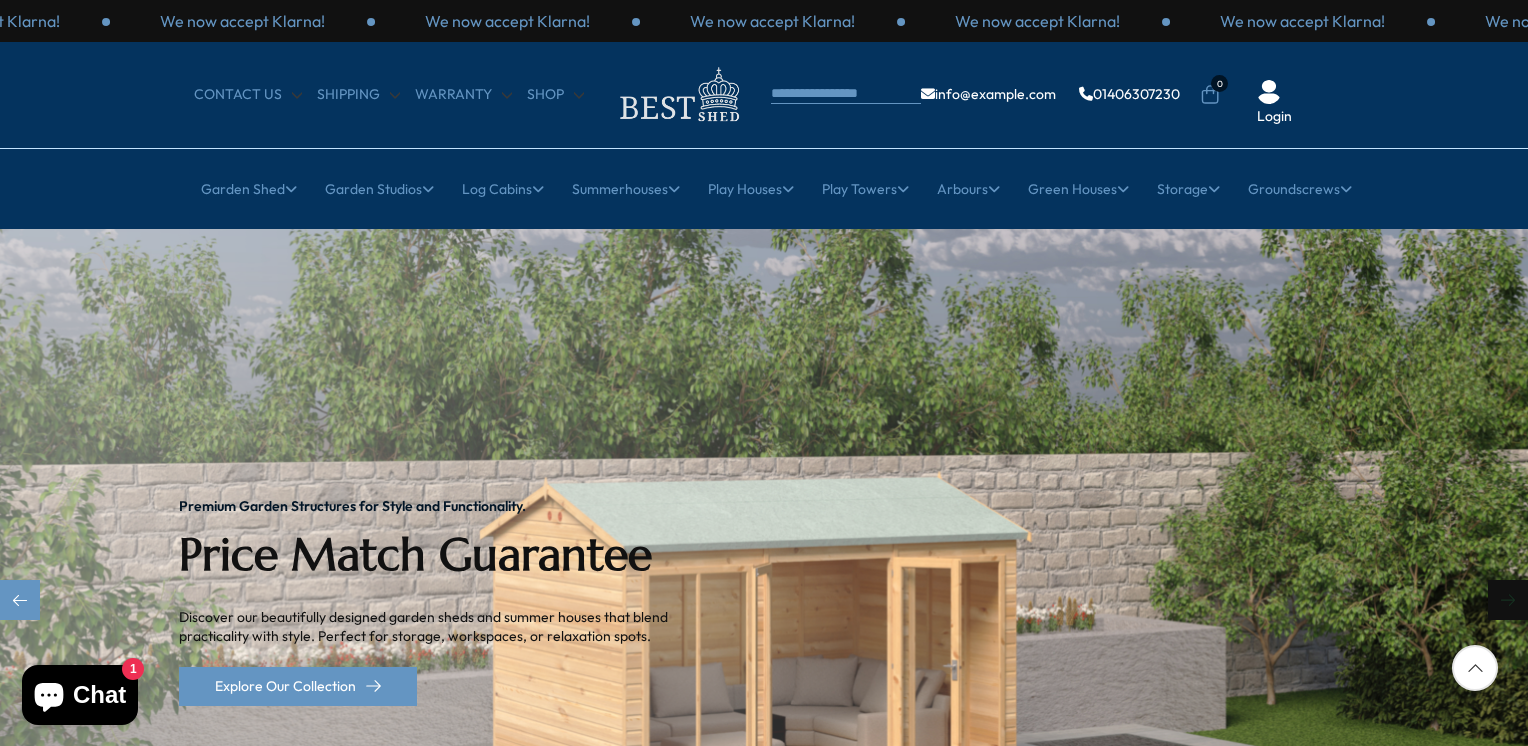 click at bounding box center (1508, 600) 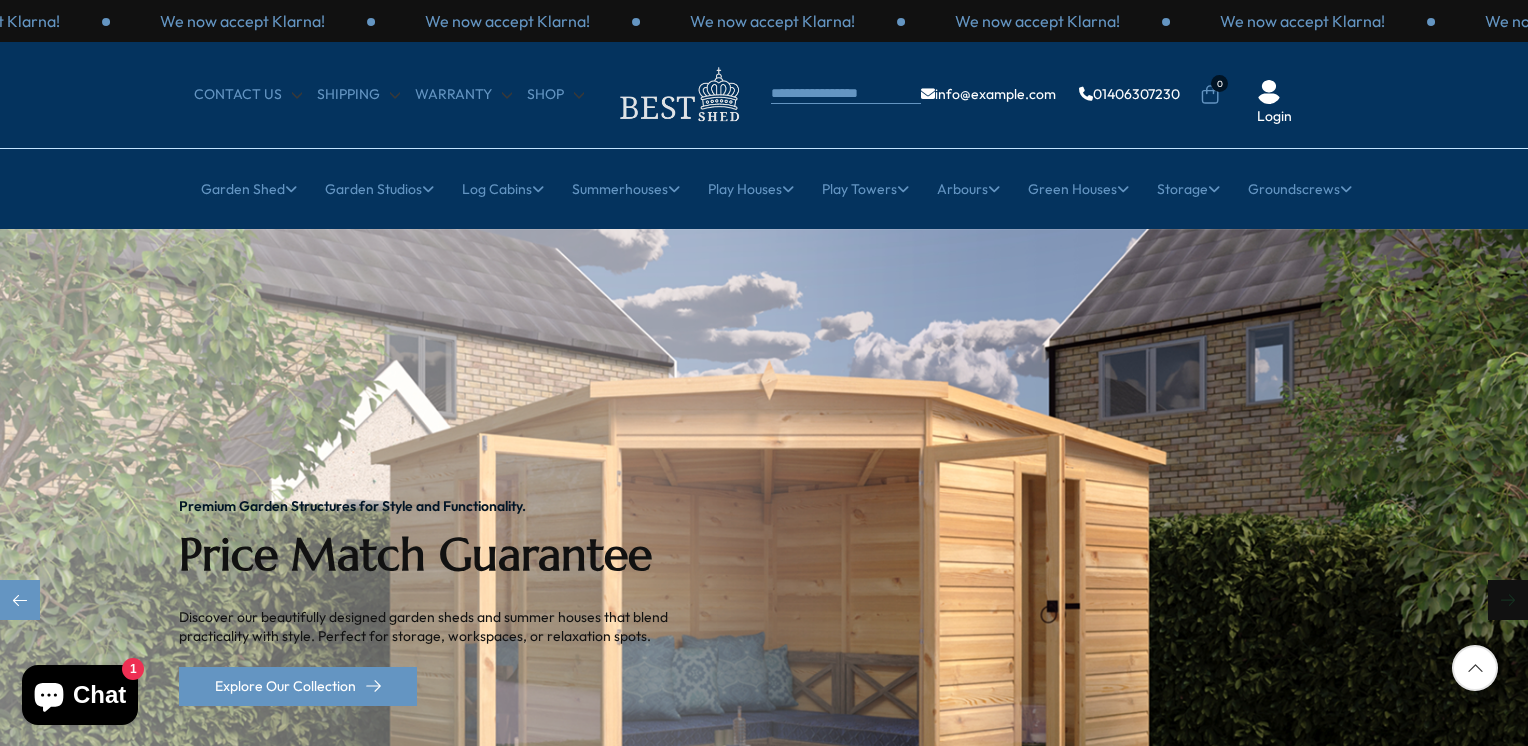 click at bounding box center [1508, 600] 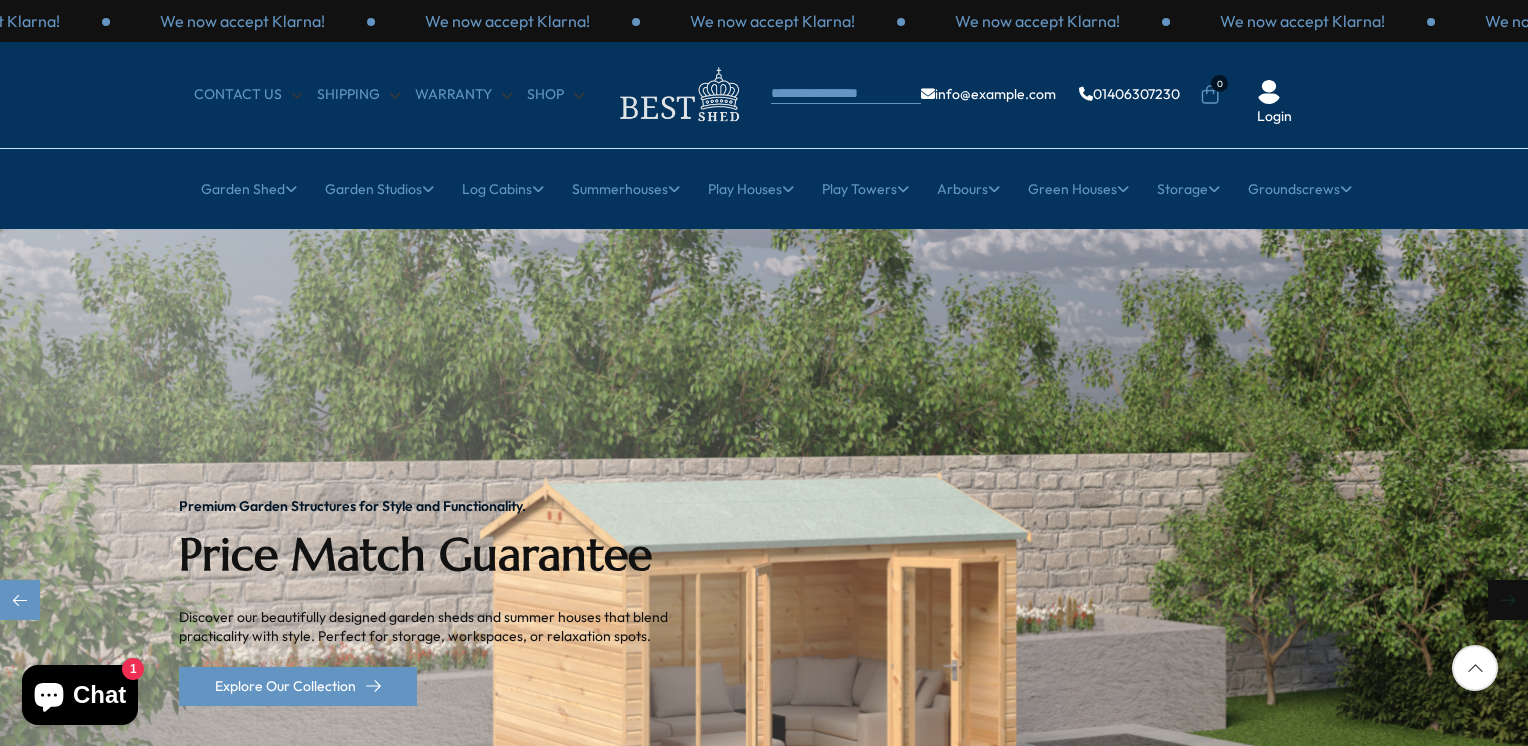 click at bounding box center [1508, 600] 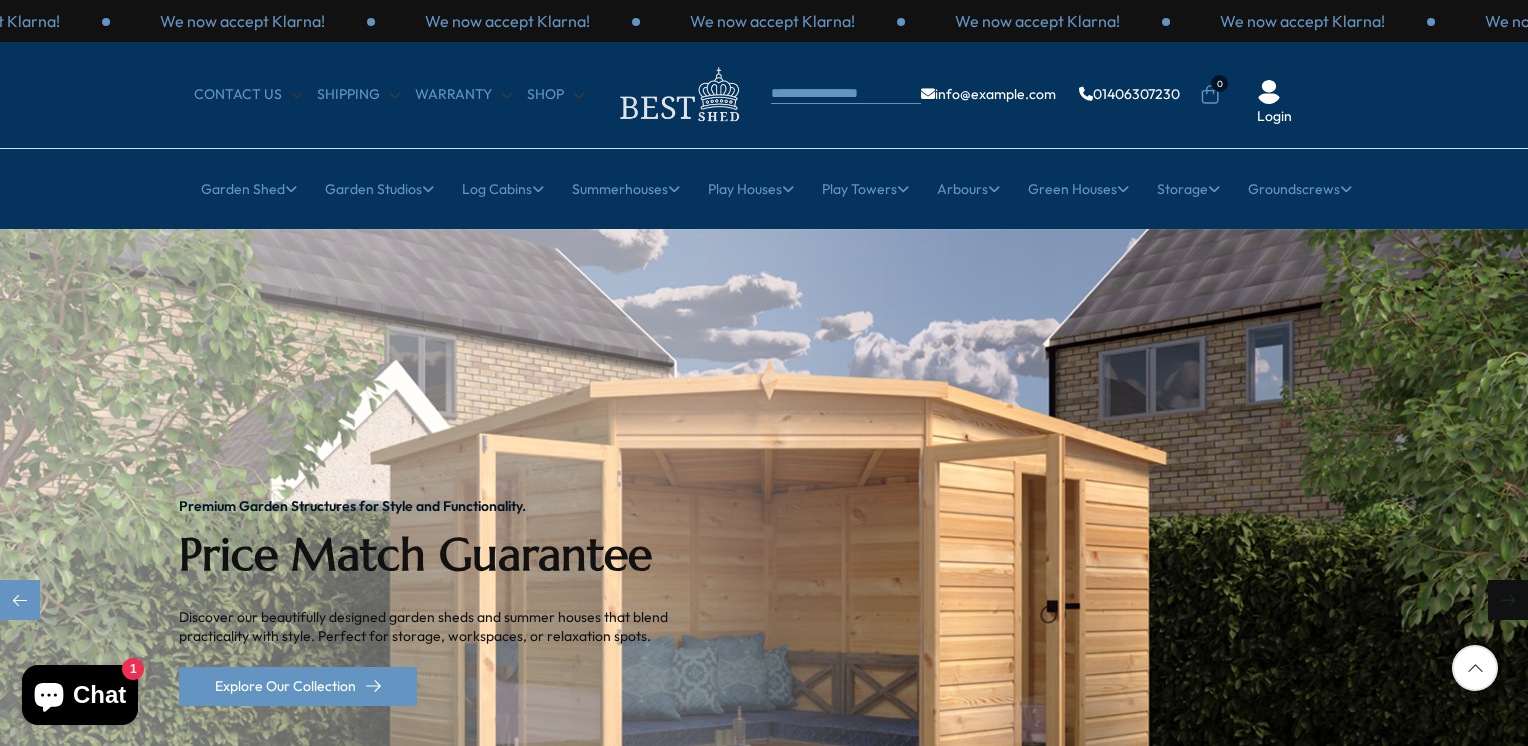 click at bounding box center [1508, 600] 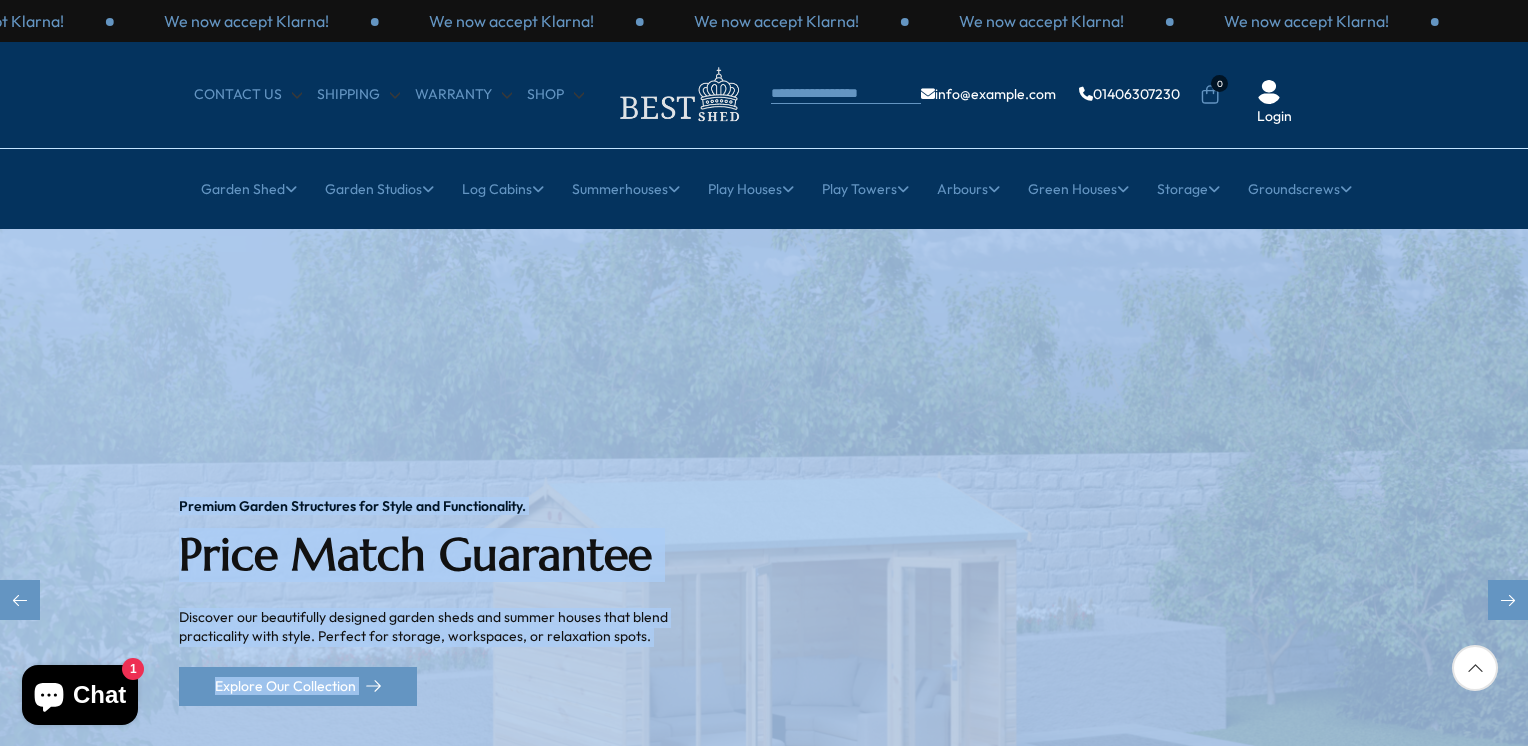drag, startPoint x: 1509, startPoint y: 599, endPoint x: 1453, endPoint y: 610, distance: 57.070133 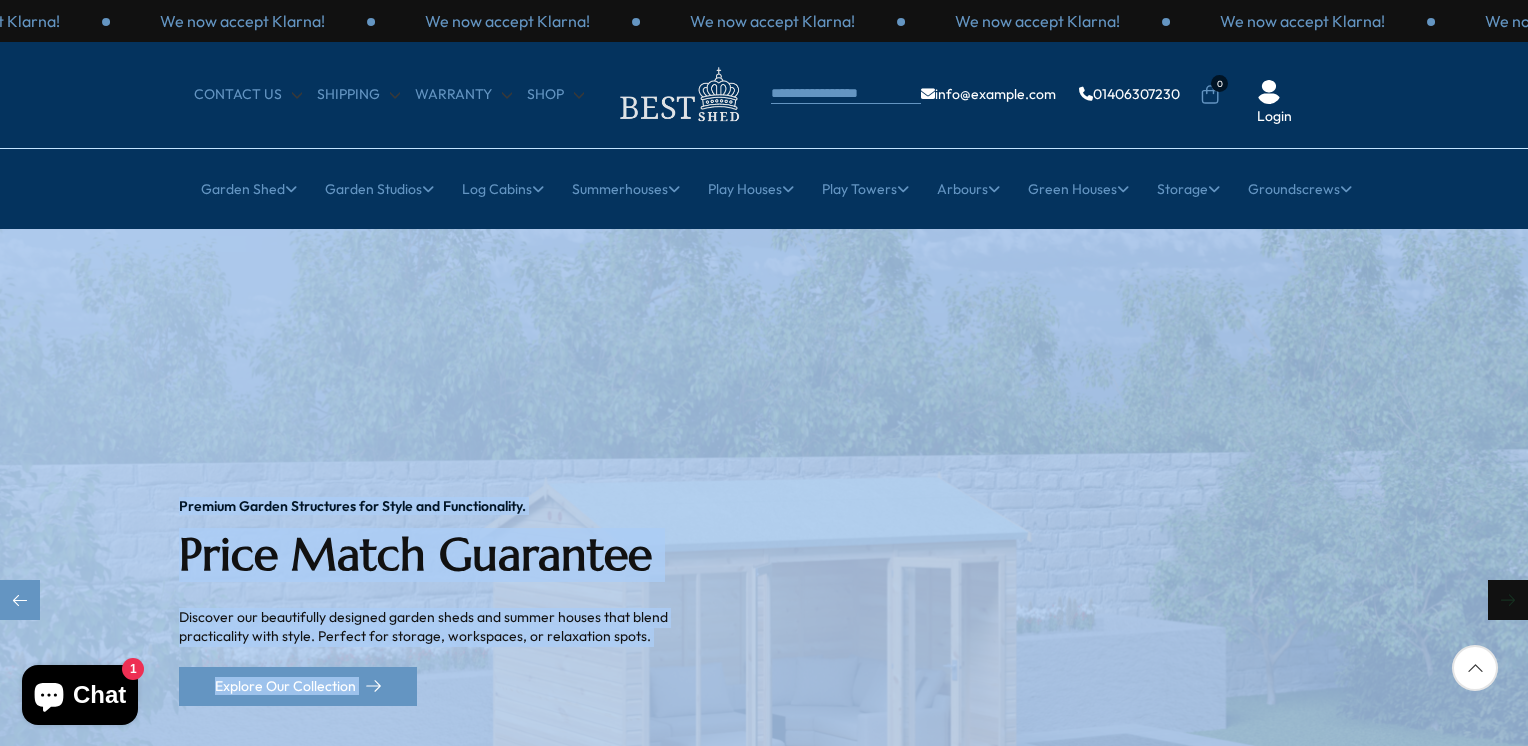click on "We now accept Klarna!
We now accept Klarna!
We now accept Klarna!
We now accept Klarna!
We now accept Klarna!
We now accept Klarna!
We now accept Klarna!
We now accept Klarna!
We now accept Klarna!
CONTACT US
Shipping Shop" at bounding box center [764, 3610] 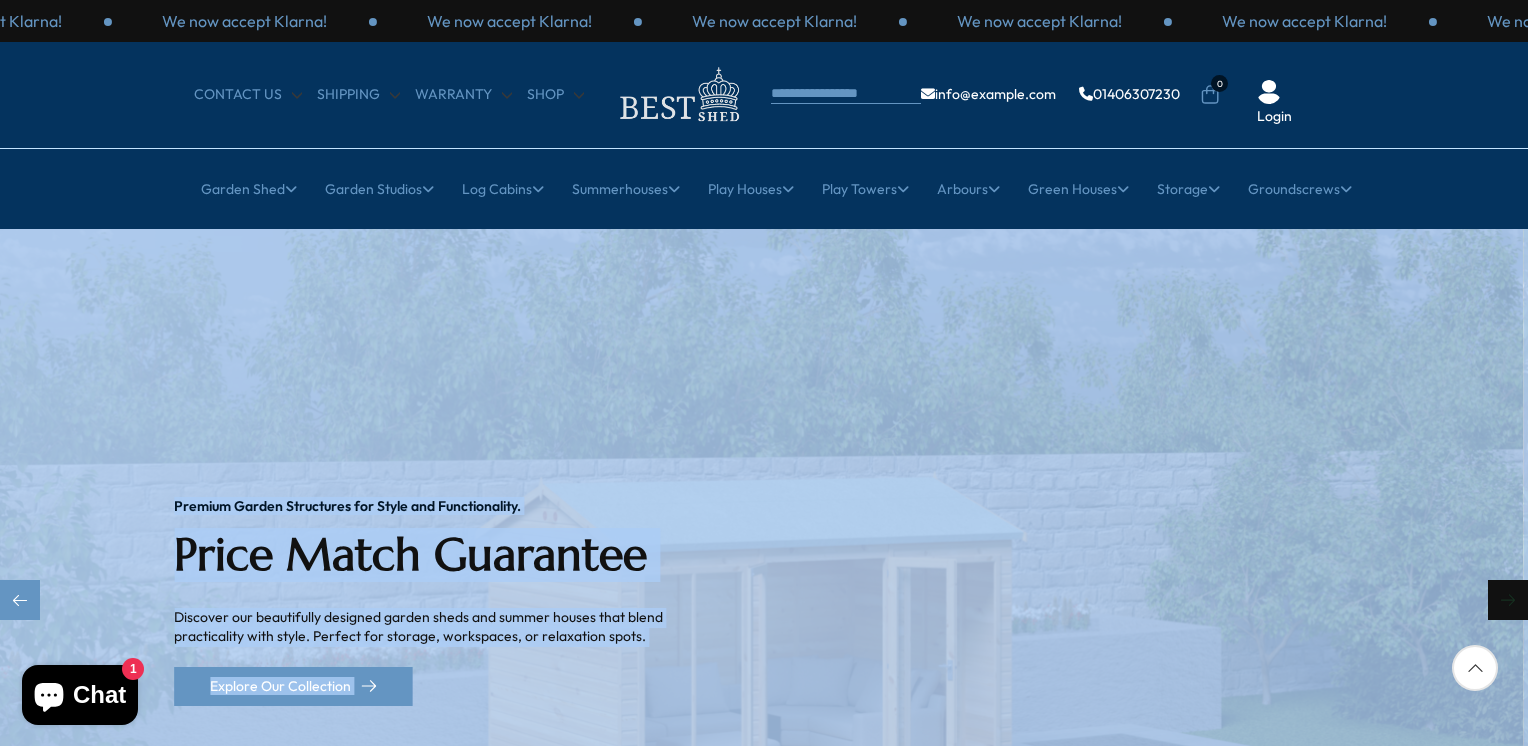 click on "We now accept Klarna!
We now accept Klarna!
We now accept Klarna!
We now accept Klarna!
We now accept Klarna!
We now accept Klarna!
We now accept Klarna!
We now accept Klarna!
We now accept Klarna!
CONTACT US
Shipping Shop" at bounding box center (764, 3610) 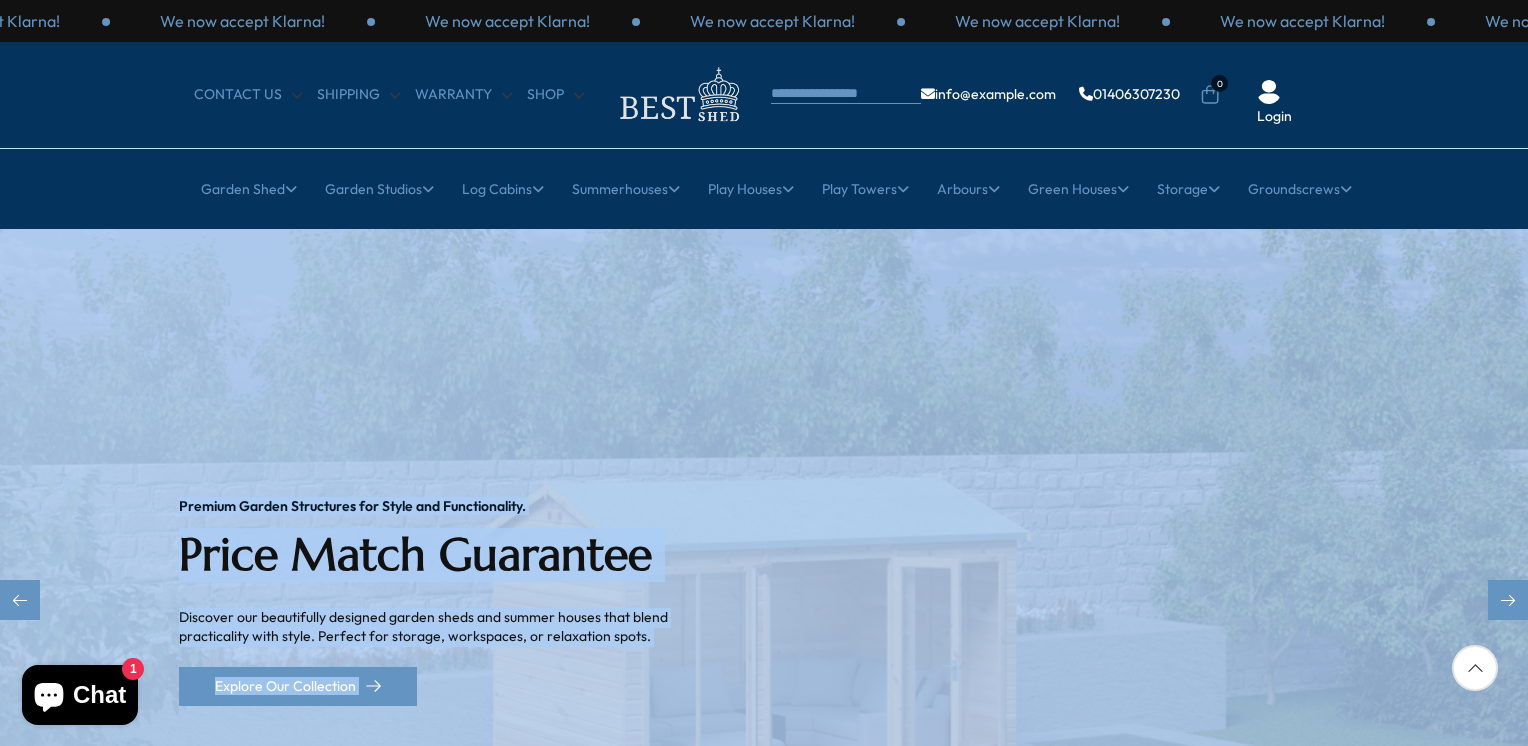click on "We now accept Klarna!
We now accept Klarna!
We now accept Klarna!
We now accept Klarna!
We now accept Klarna!
We now accept Klarna!
We now accept Klarna!
We now accept Klarna!
We now accept Klarna!
CONTACT US
Shipping Warranty" at bounding box center [764, 3610] 